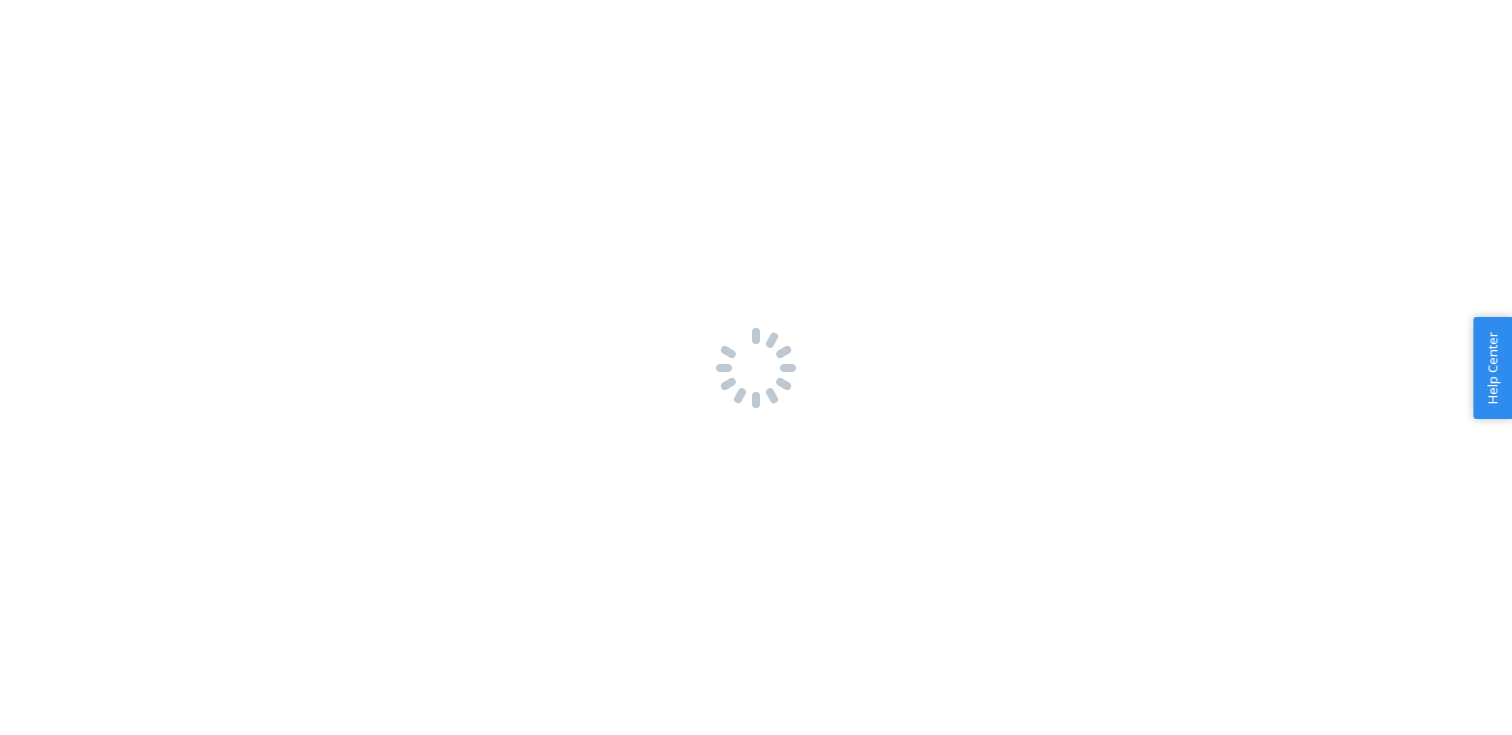 scroll, scrollTop: 0, scrollLeft: 0, axis: both 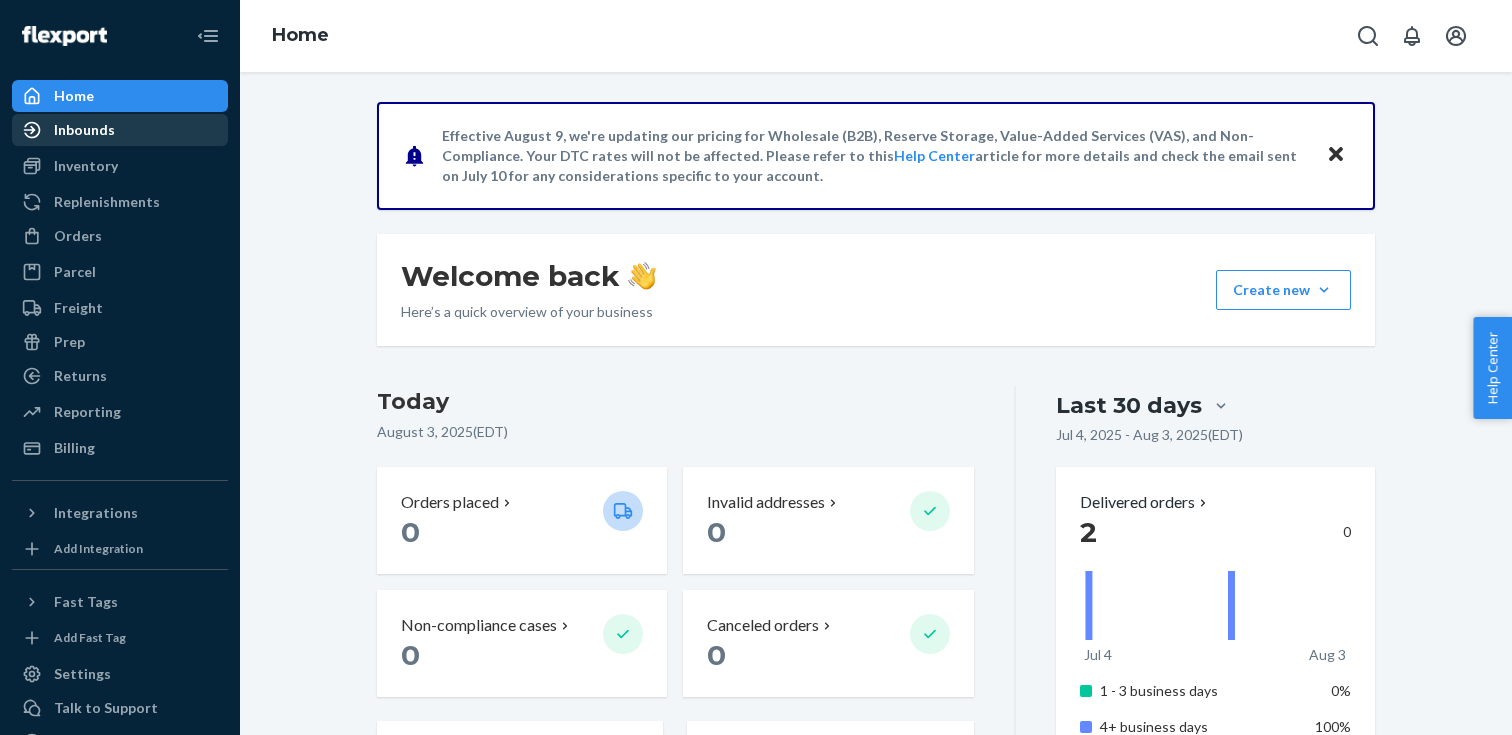 click on "Inbounds" at bounding box center [120, 130] 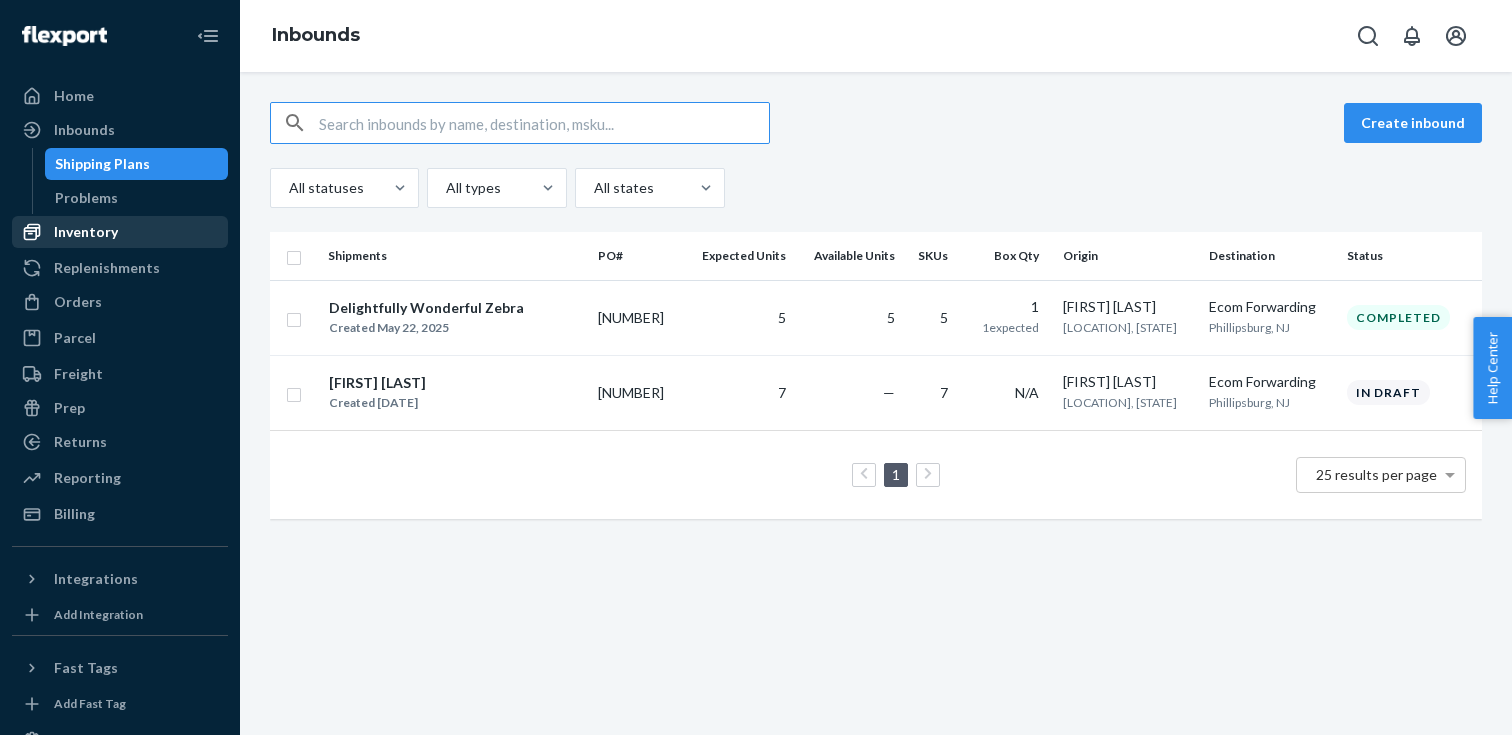 click on "Inventory" at bounding box center (120, 232) 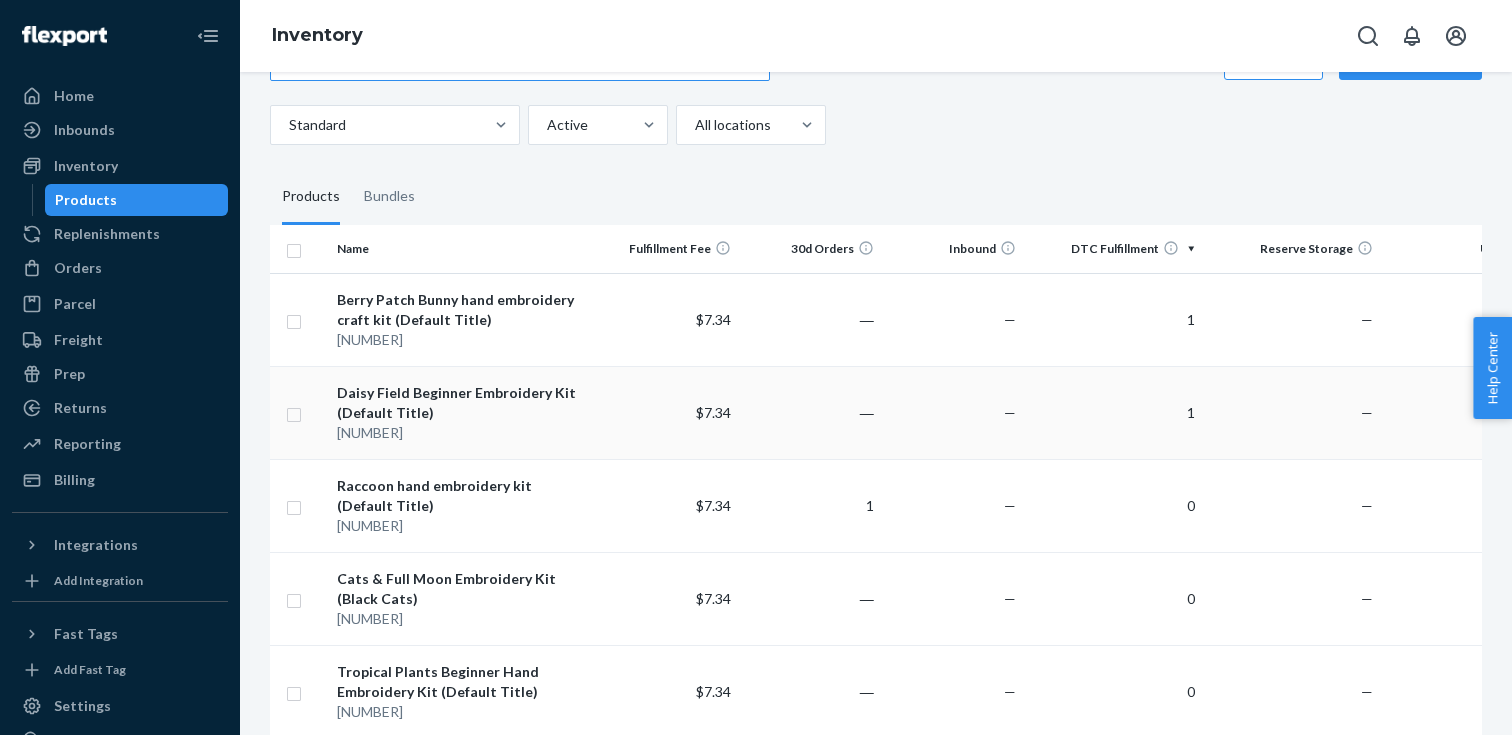 scroll, scrollTop: 85, scrollLeft: 0, axis: vertical 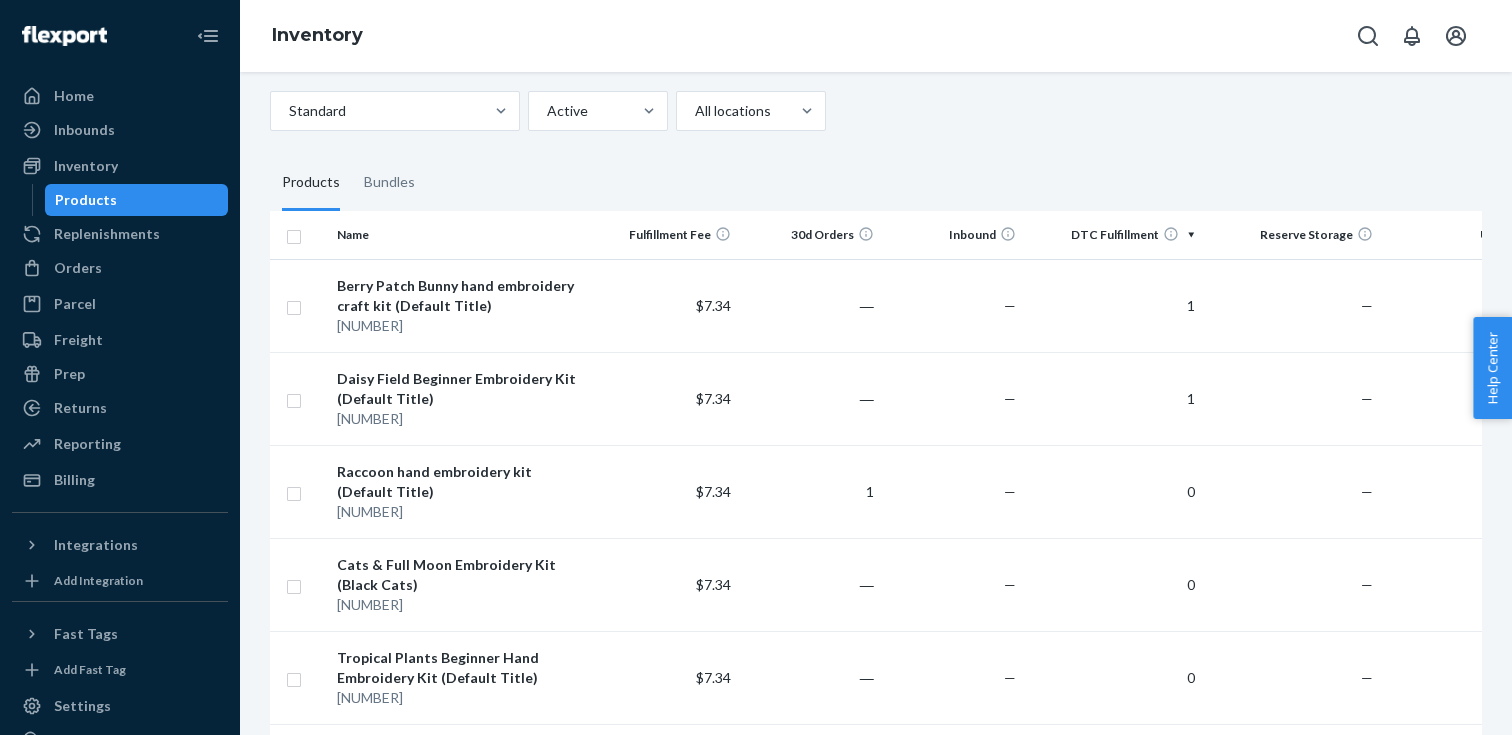 click on "Standard Active All locations" at bounding box center [868, 111] 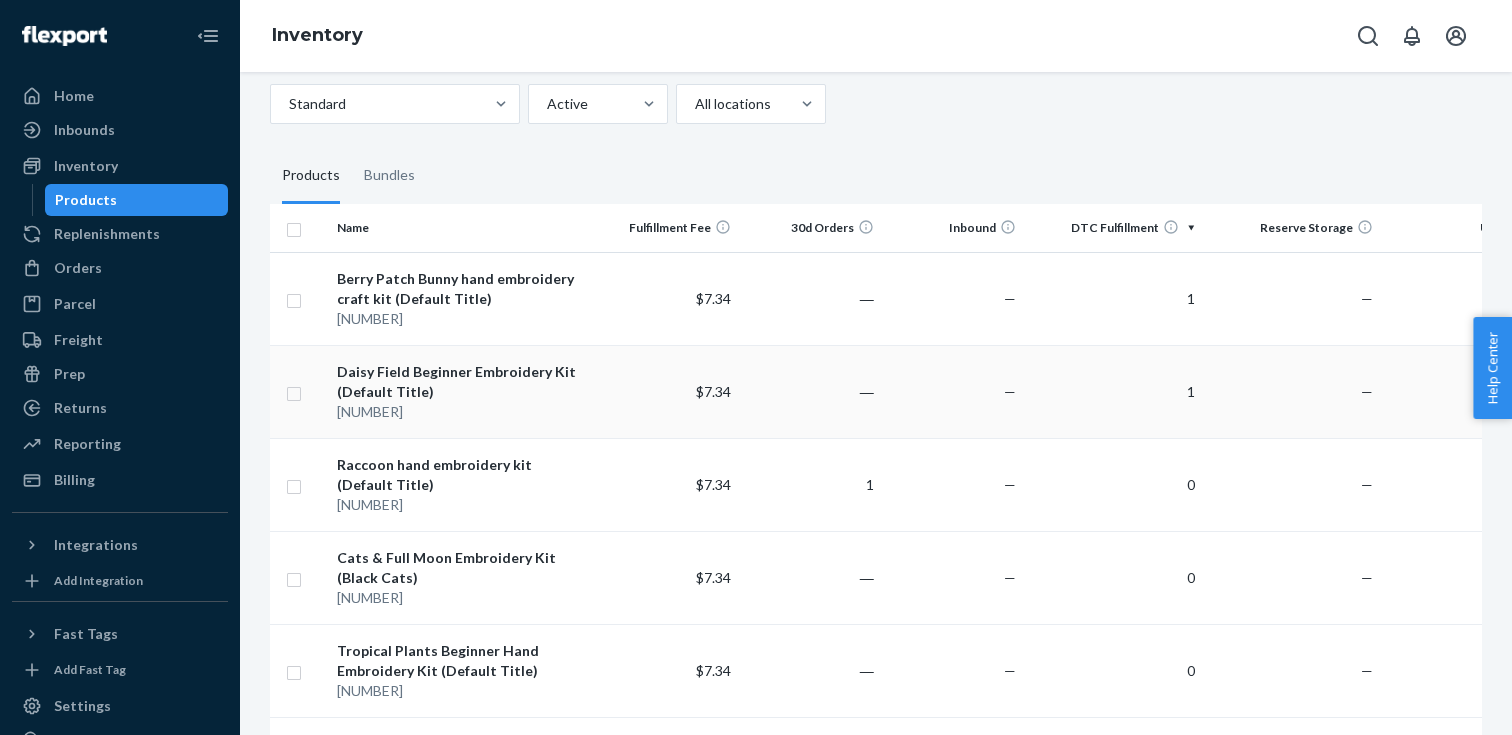 scroll, scrollTop: 62, scrollLeft: 0, axis: vertical 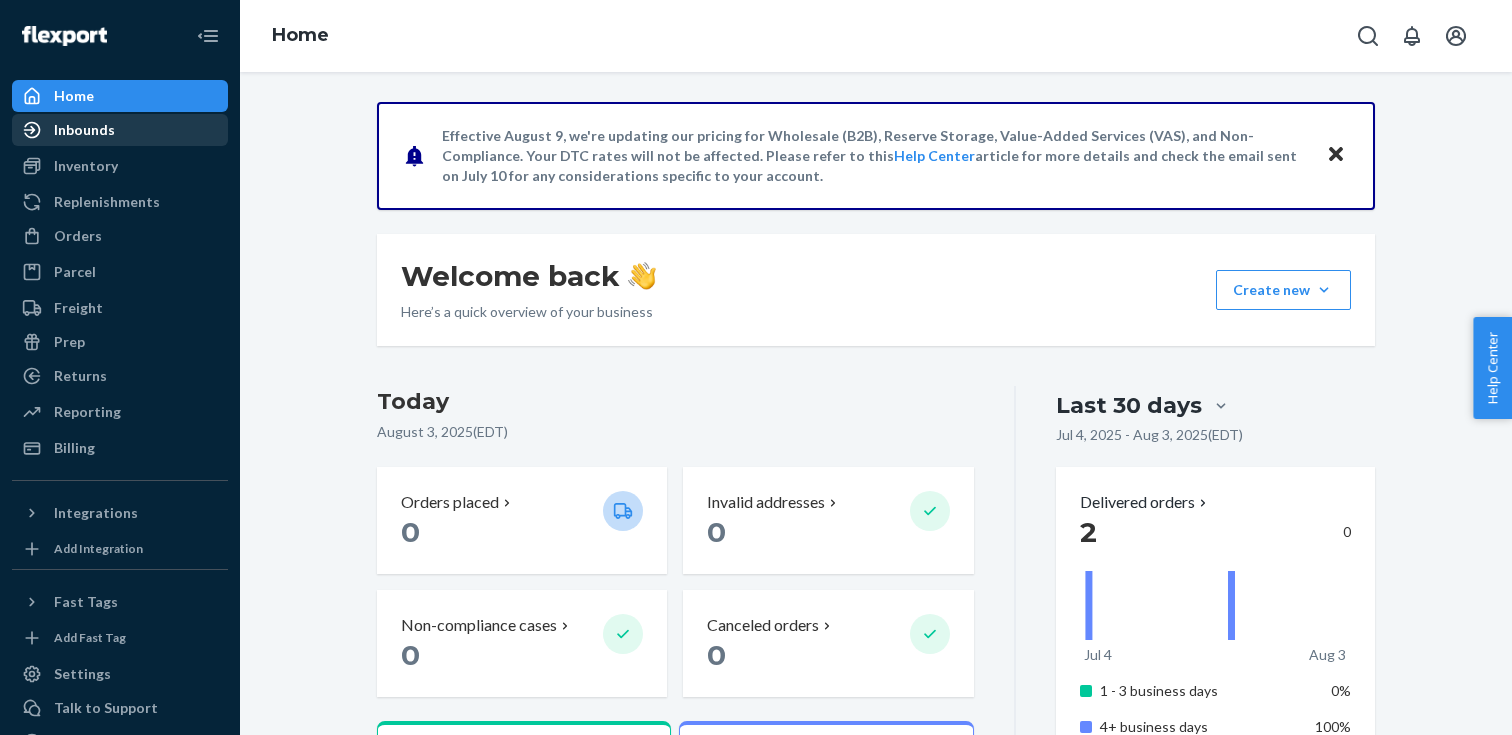 click on "Inbounds" at bounding box center [120, 130] 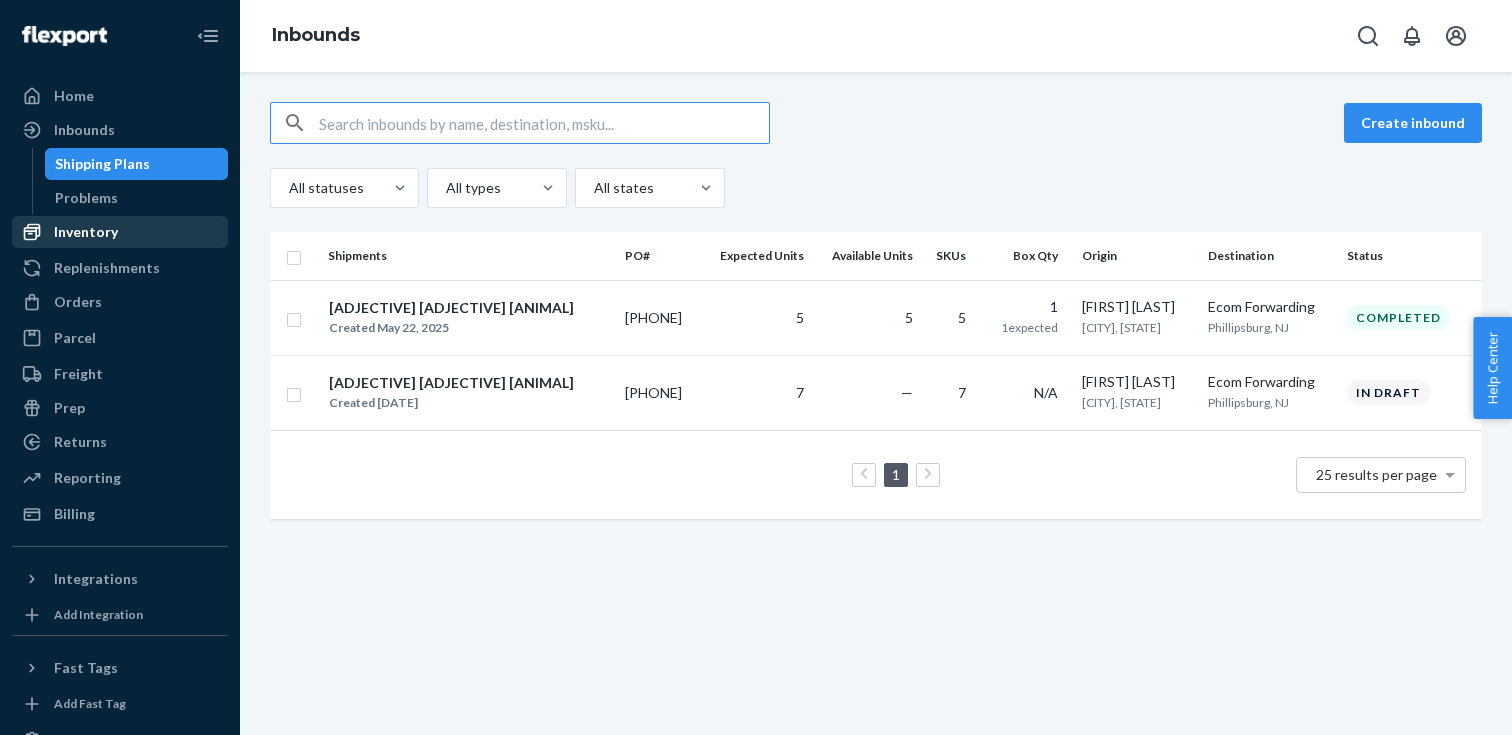click on "Inventory" at bounding box center [120, 232] 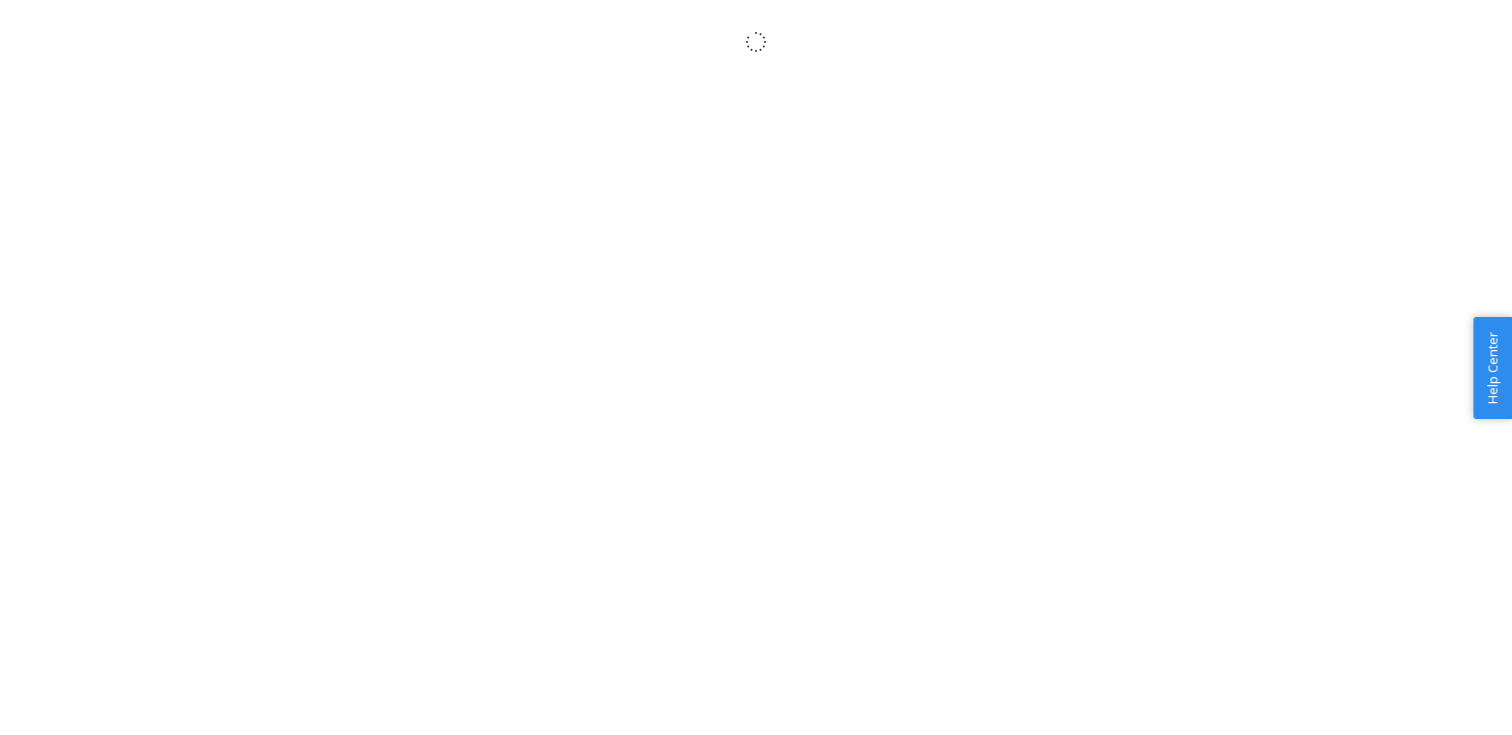 scroll, scrollTop: 0, scrollLeft: 0, axis: both 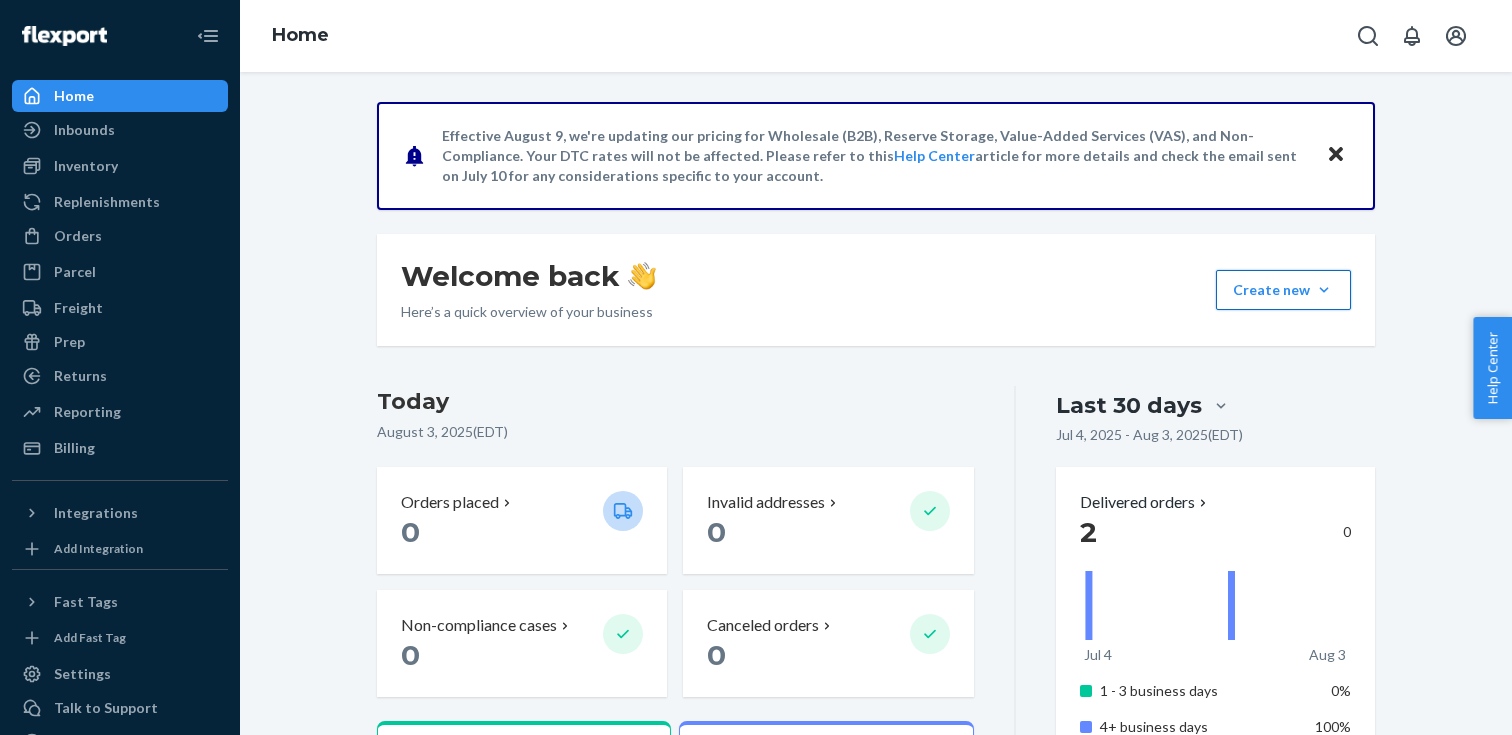 click on "Create new Create new inbound Create new order Create new product" at bounding box center [1283, 290] 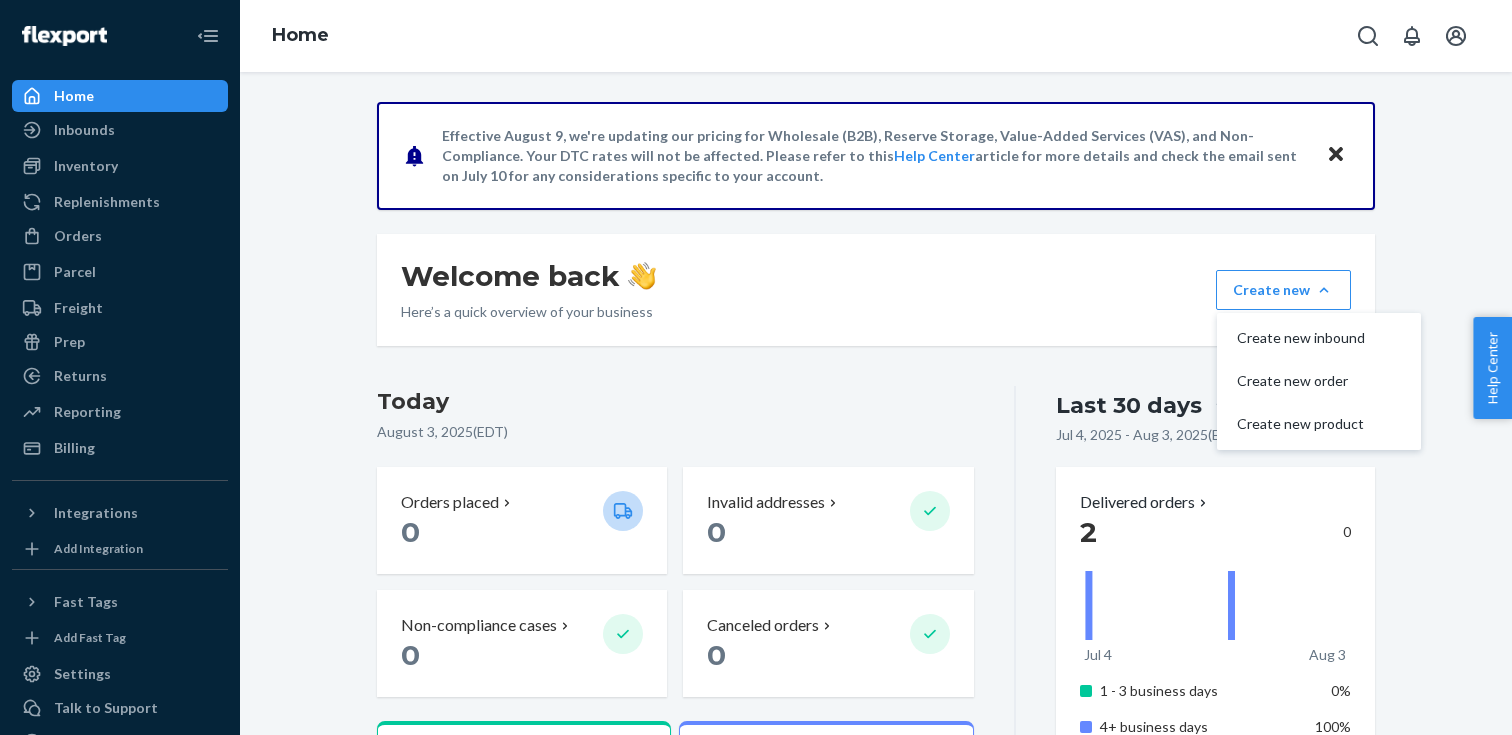 click on "Welcome back  Here’s a quick overview of your business Create new Create new inbound Create new order Create new product" at bounding box center (876, 290) 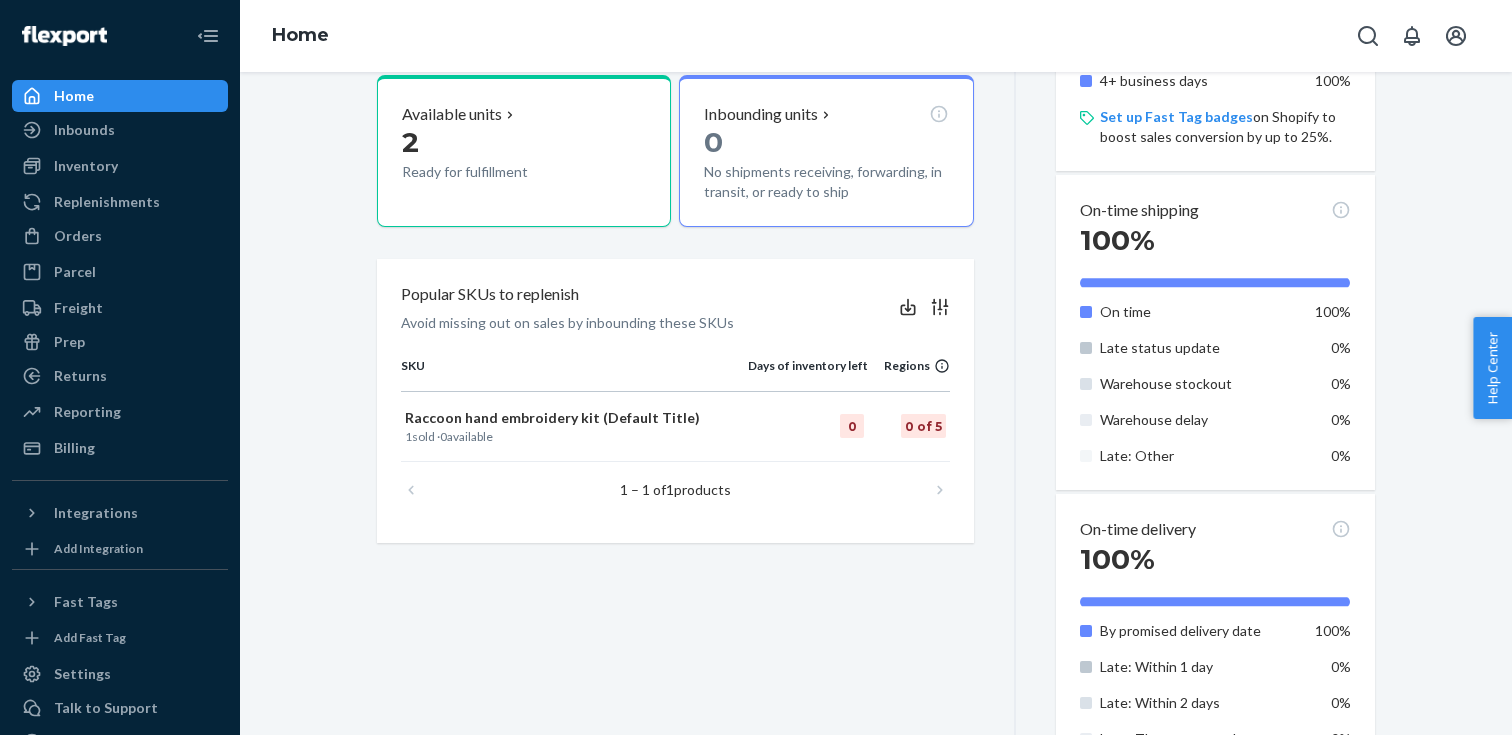 click on "Today [DATE]  ( EDT ) Orders placed   0   Invalid addresses   0   Non-compliance cases   0   Canceled orders   0   Available units 2 Ready for fulfillment Inbounding units 0 No shipments receiving, forwarding, in transit, or ready to ship Popular SKUs to replenish Avoid missing out on sales by inbounding these SKUs SKU Days of inventory left Regions Raccoon hand embroidery kit (Default Title) 1  sold ·  0  available 0 0 of 5 1 – 1 of  1  products" at bounding box center [696, 256] 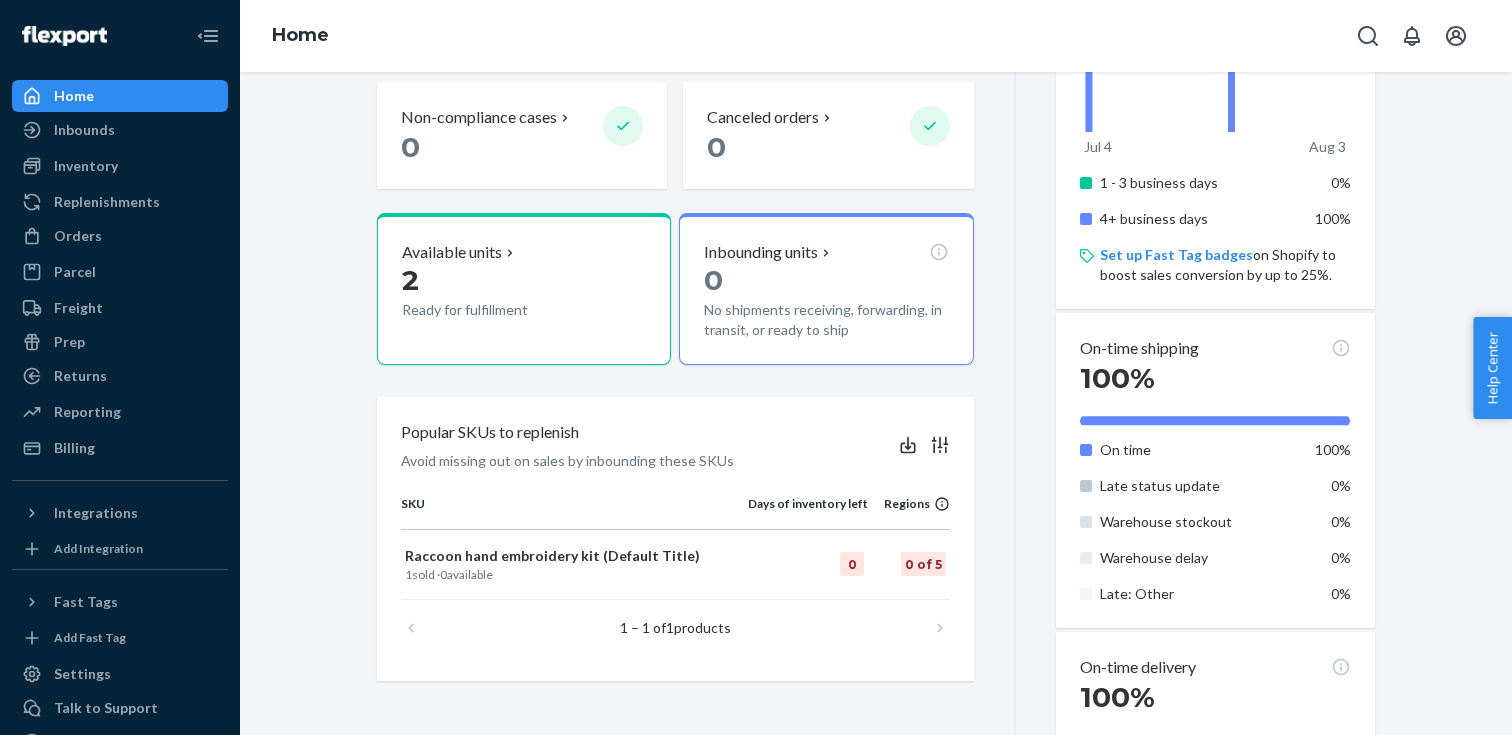 scroll, scrollTop: 516, scrollLeft: 0, axis: vertical 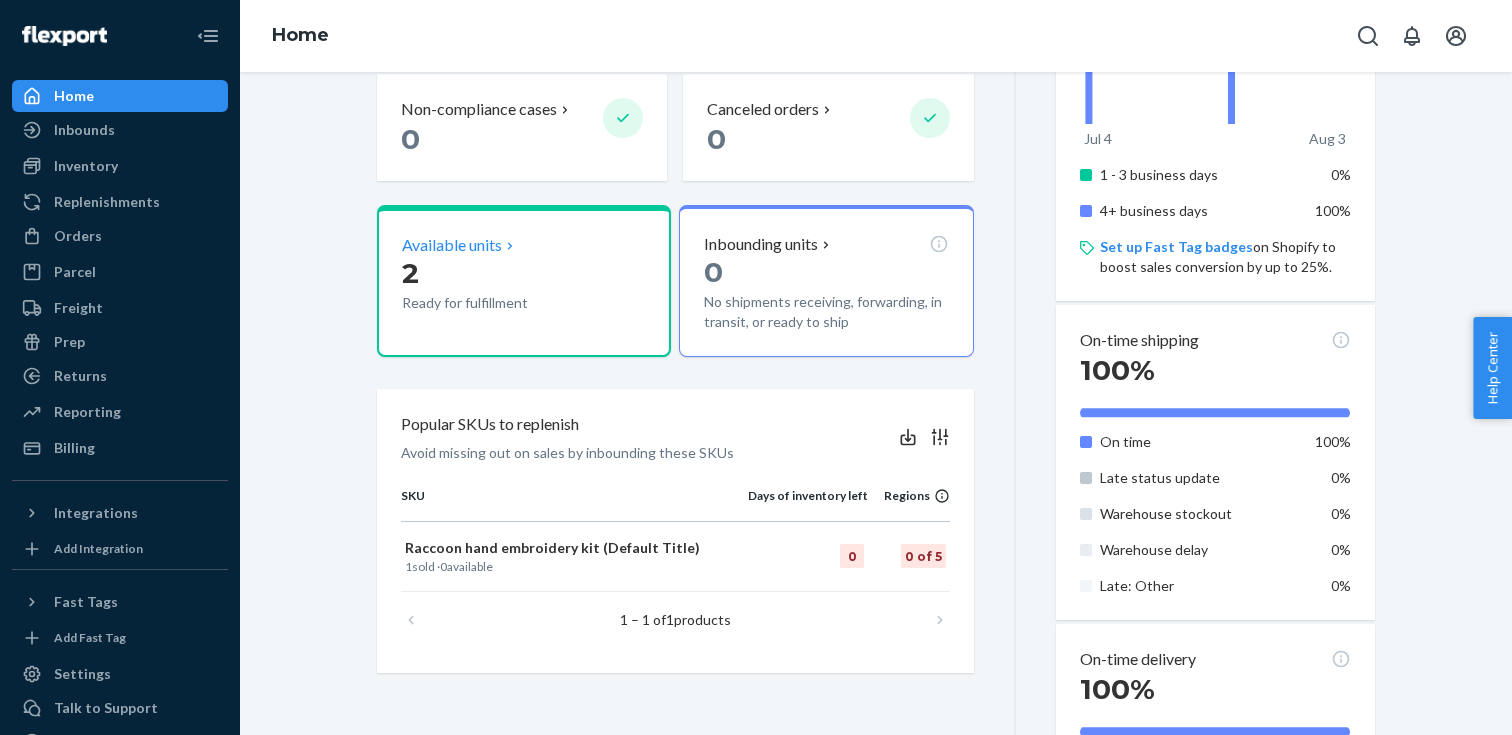 click on "Available units" at bounding box center (524, 245) 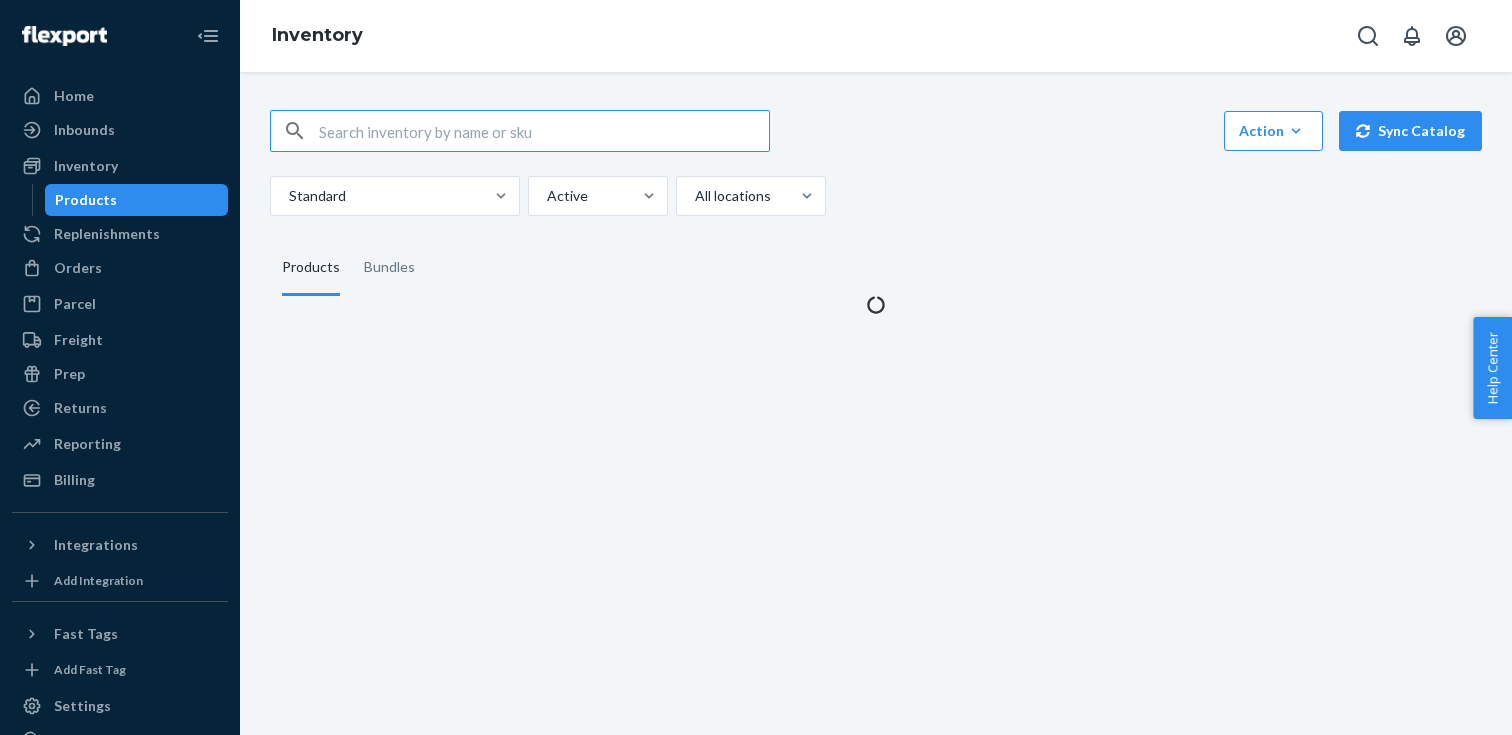 scroll, scrollTop: 0, scrollLeft: 0, axis: both 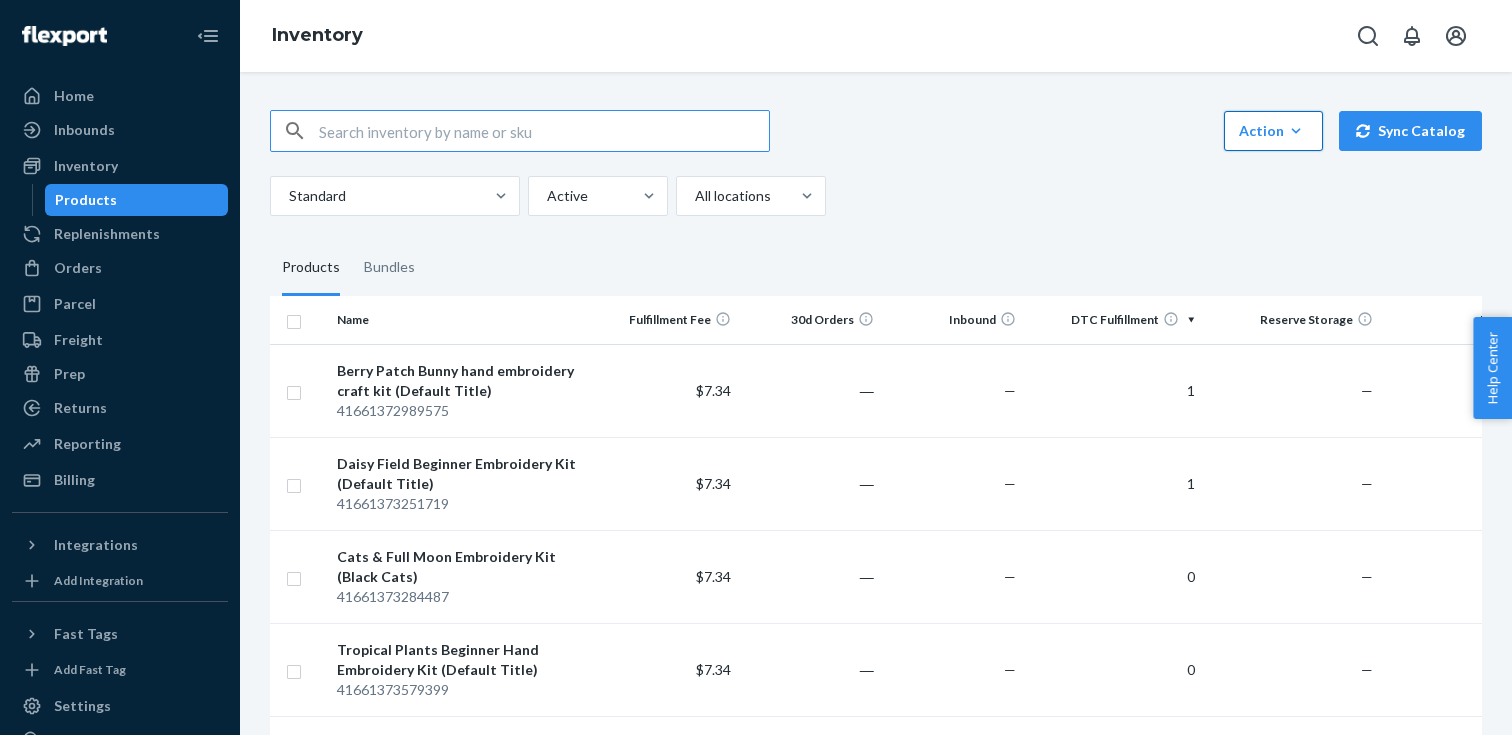 click on "Action" at bounding box center (1273, 131) 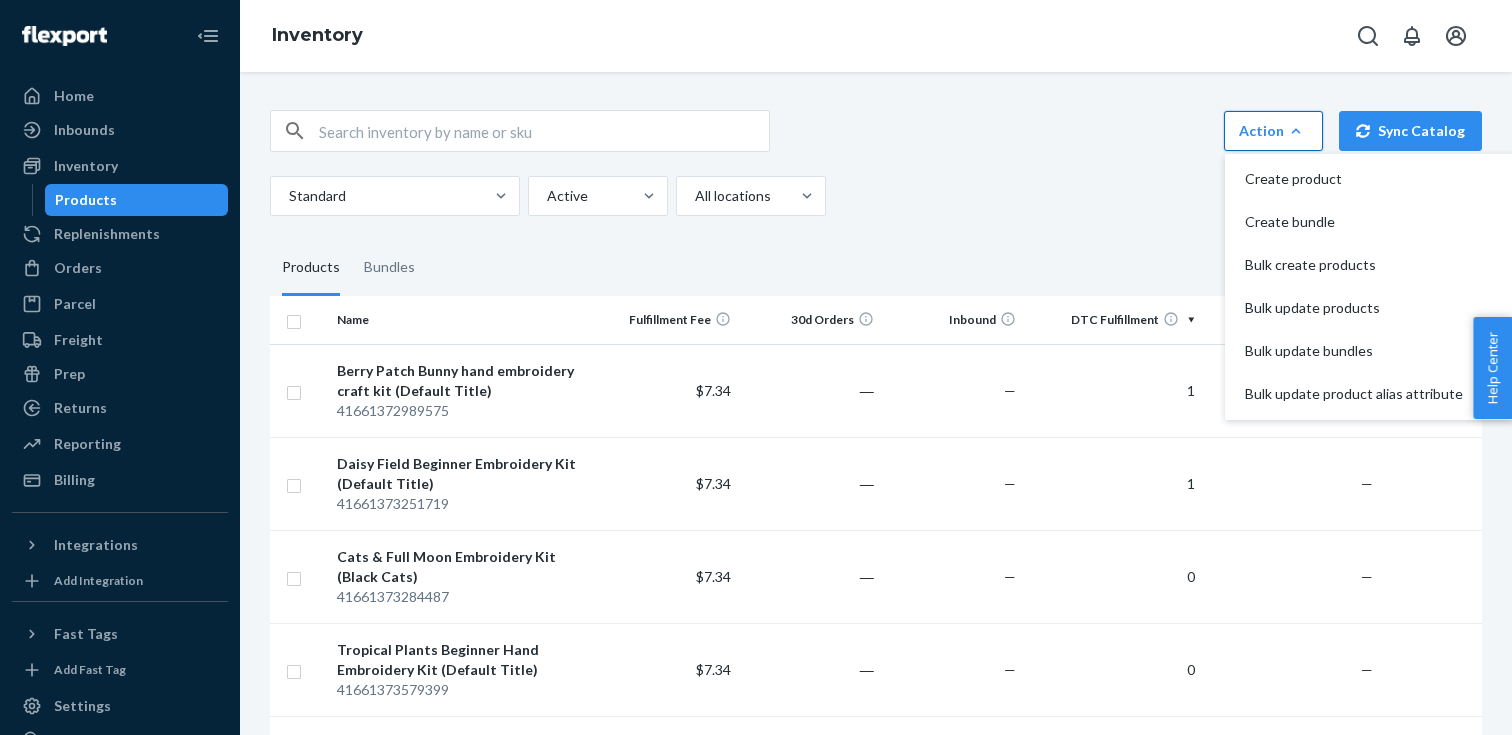 click on "Action" at bounding box center (1273, 131) 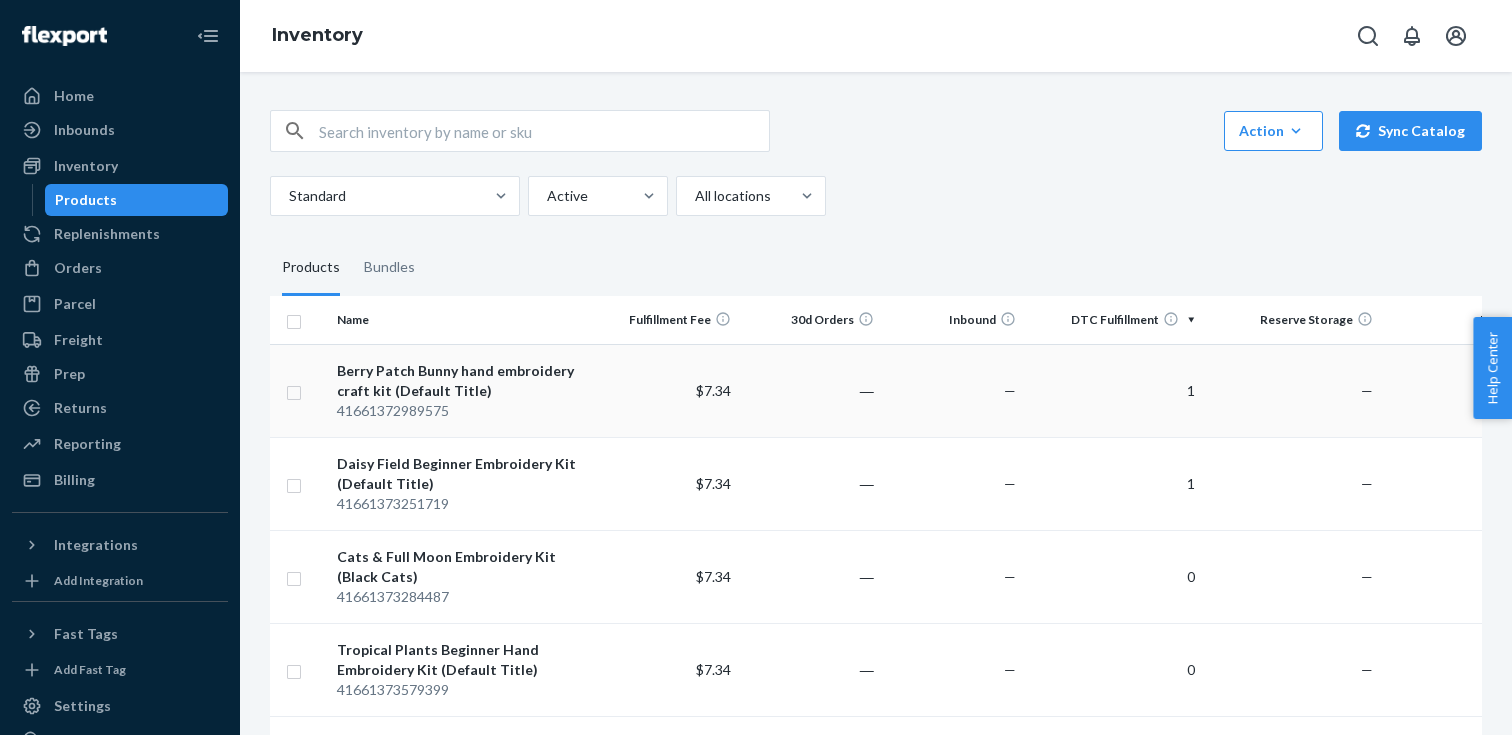 click at bounding box center [299, 390] 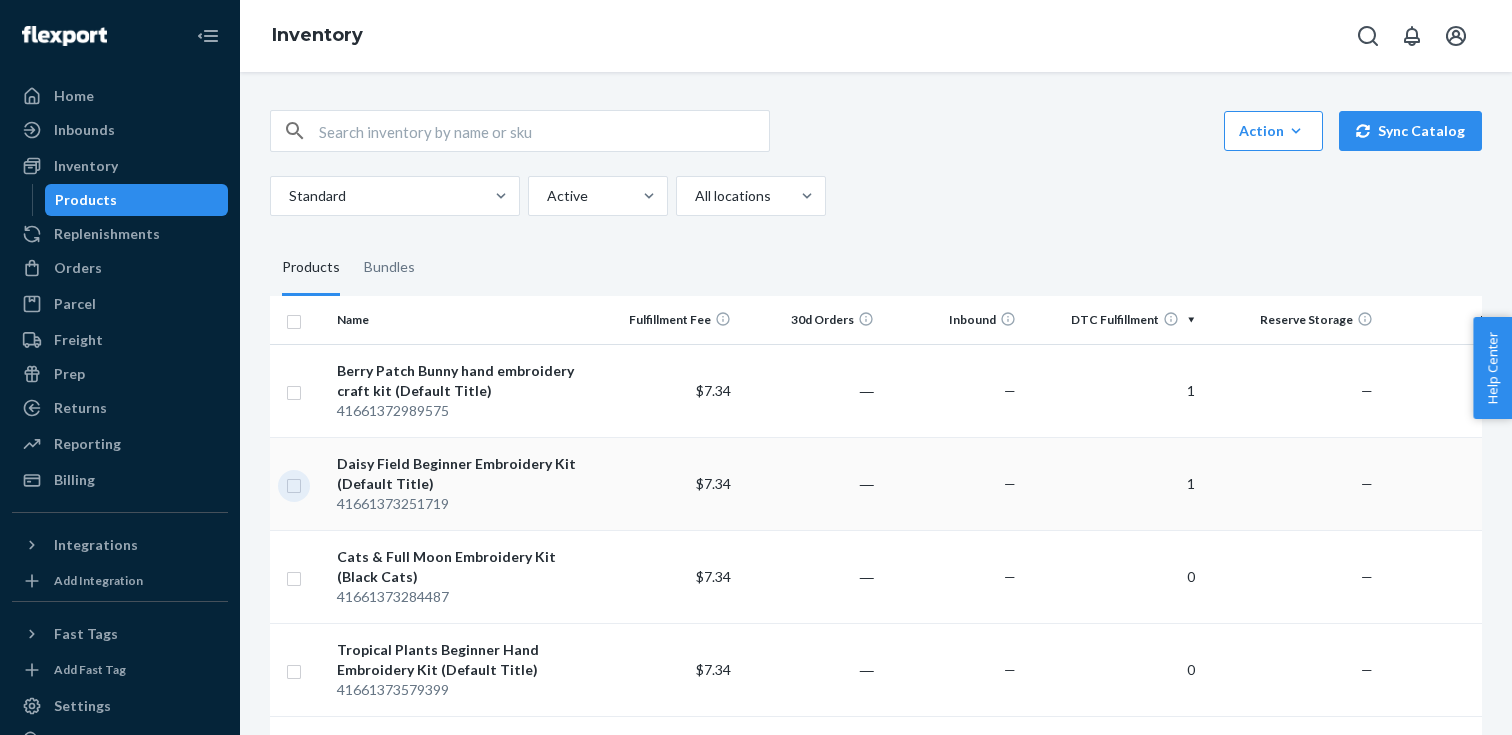 click at bounding box center (294, 483) 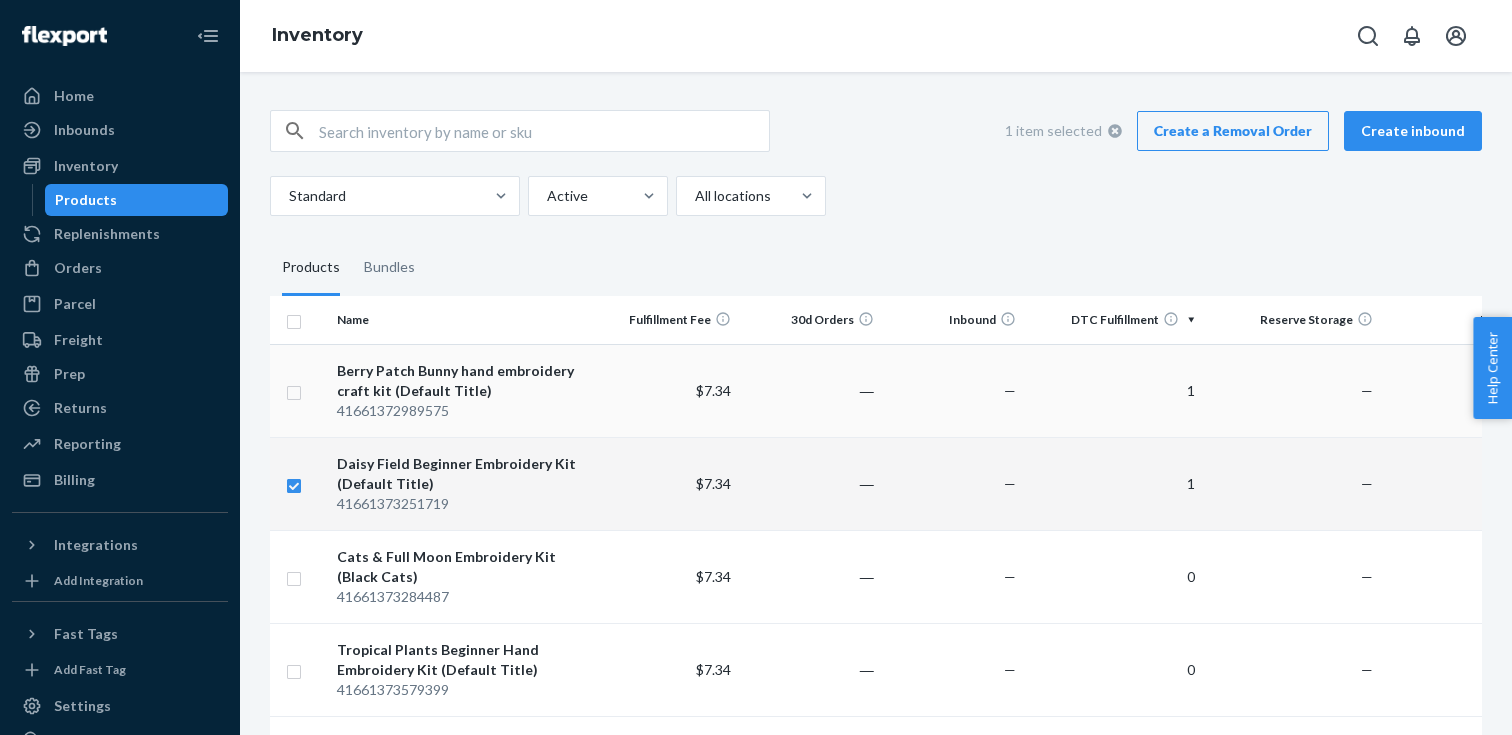 checkbox on "true" 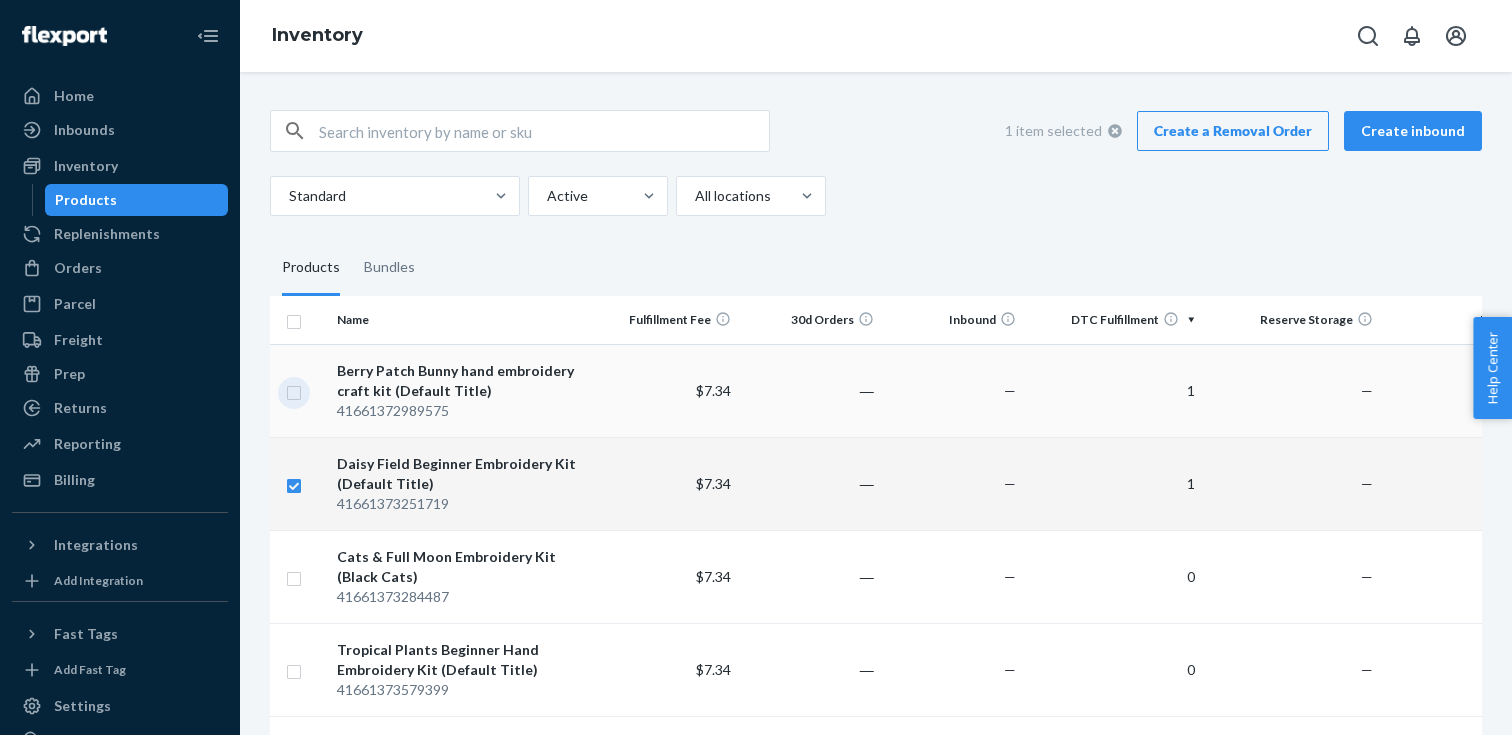 click at bounding box center [294, 390] 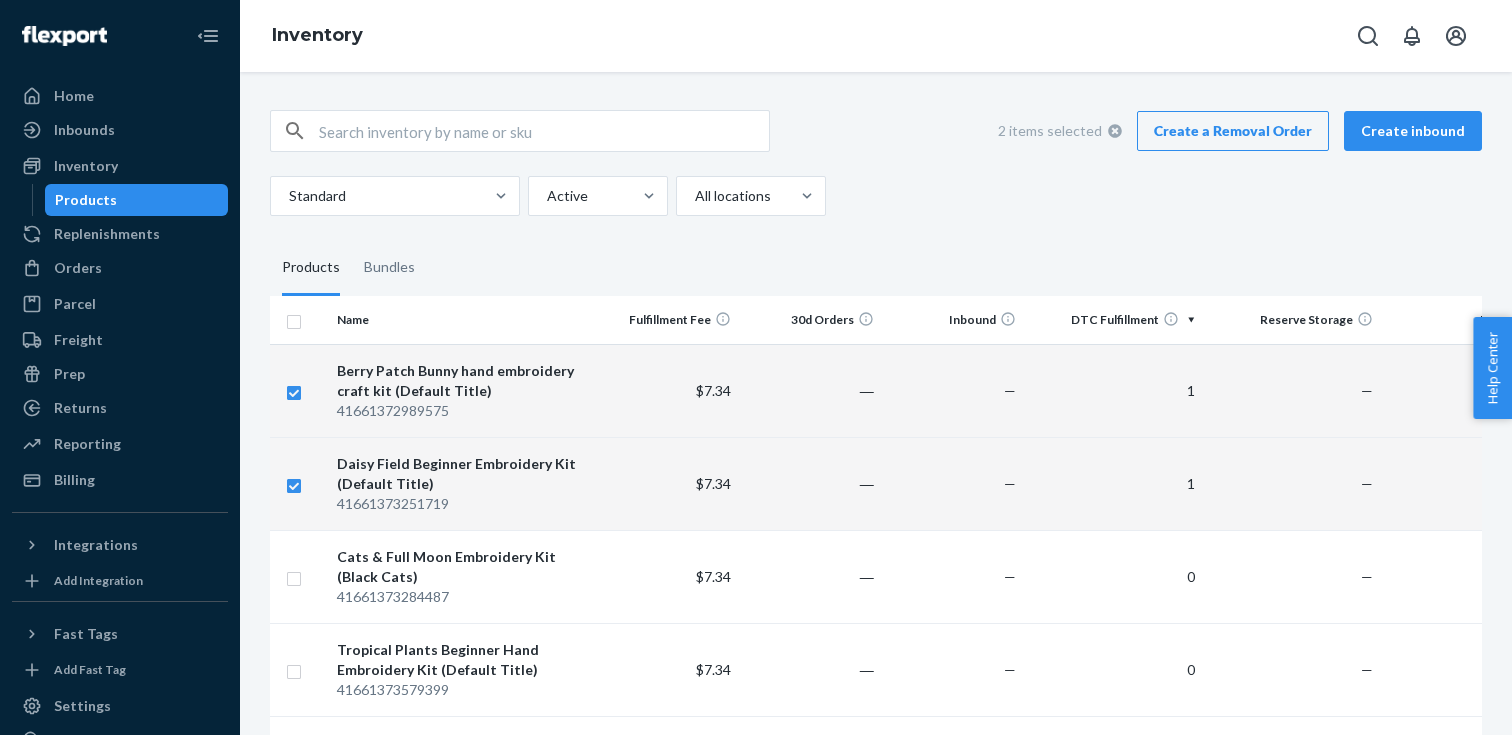 checkbox on "true" 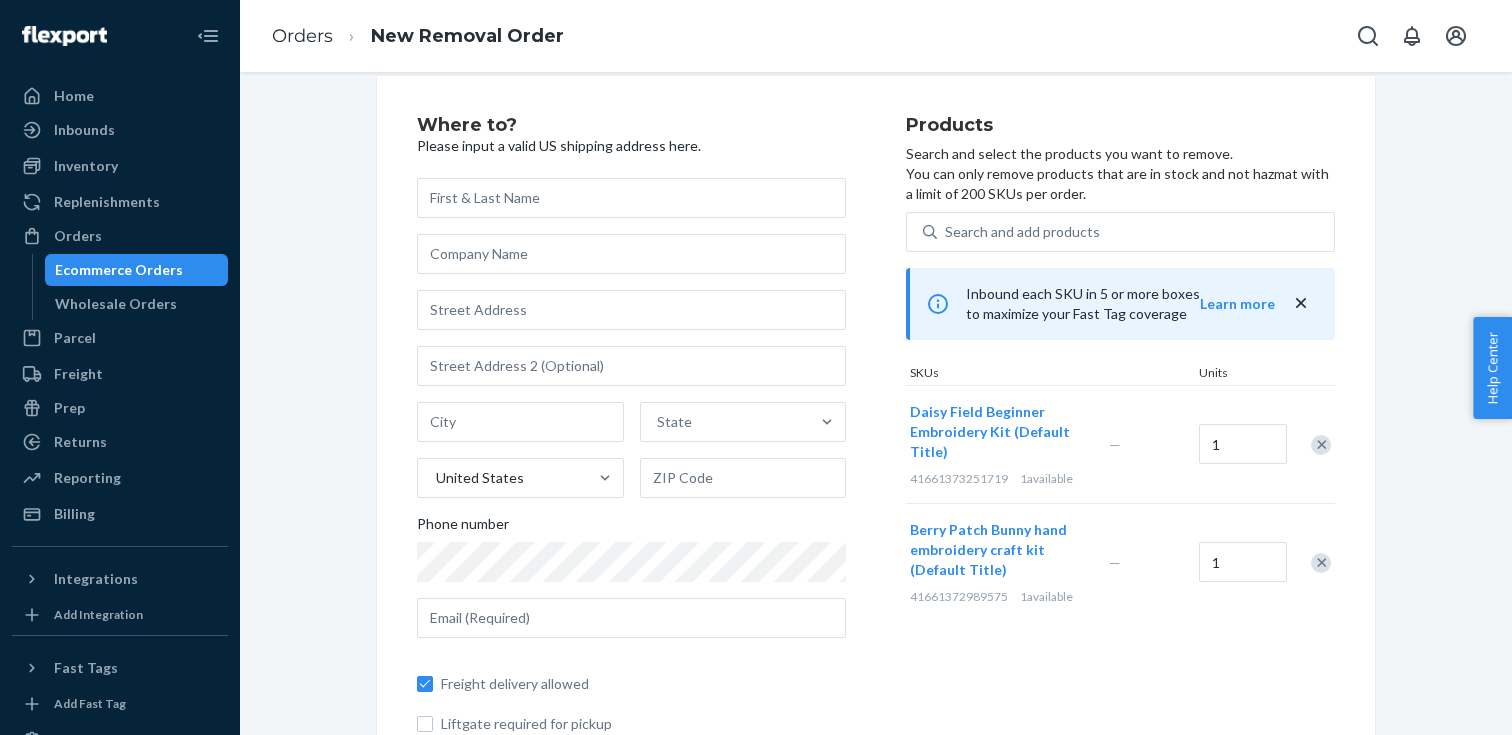 scroll, scrollTop: 11, scrollLeft: 0, axis: vertical 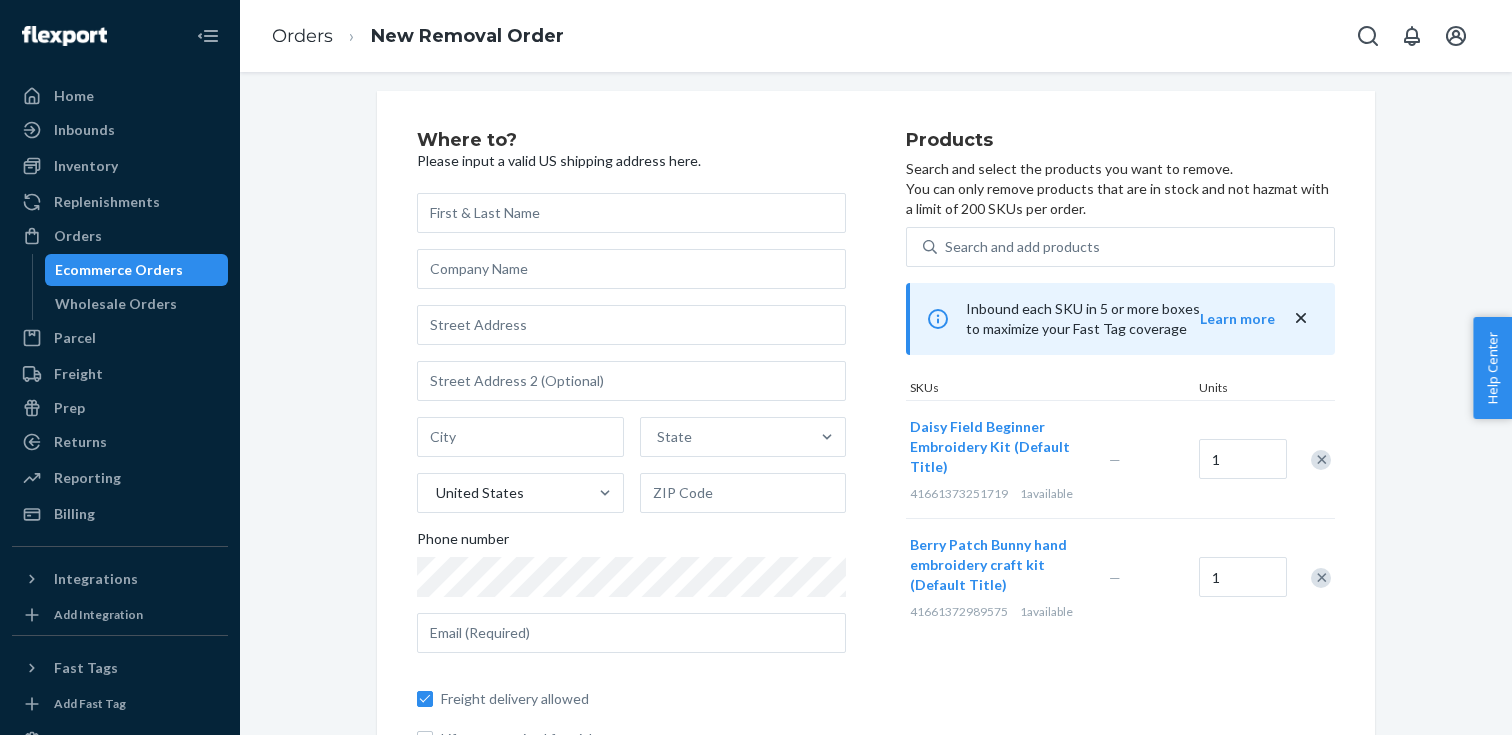 click at bounding box center (631, 213) 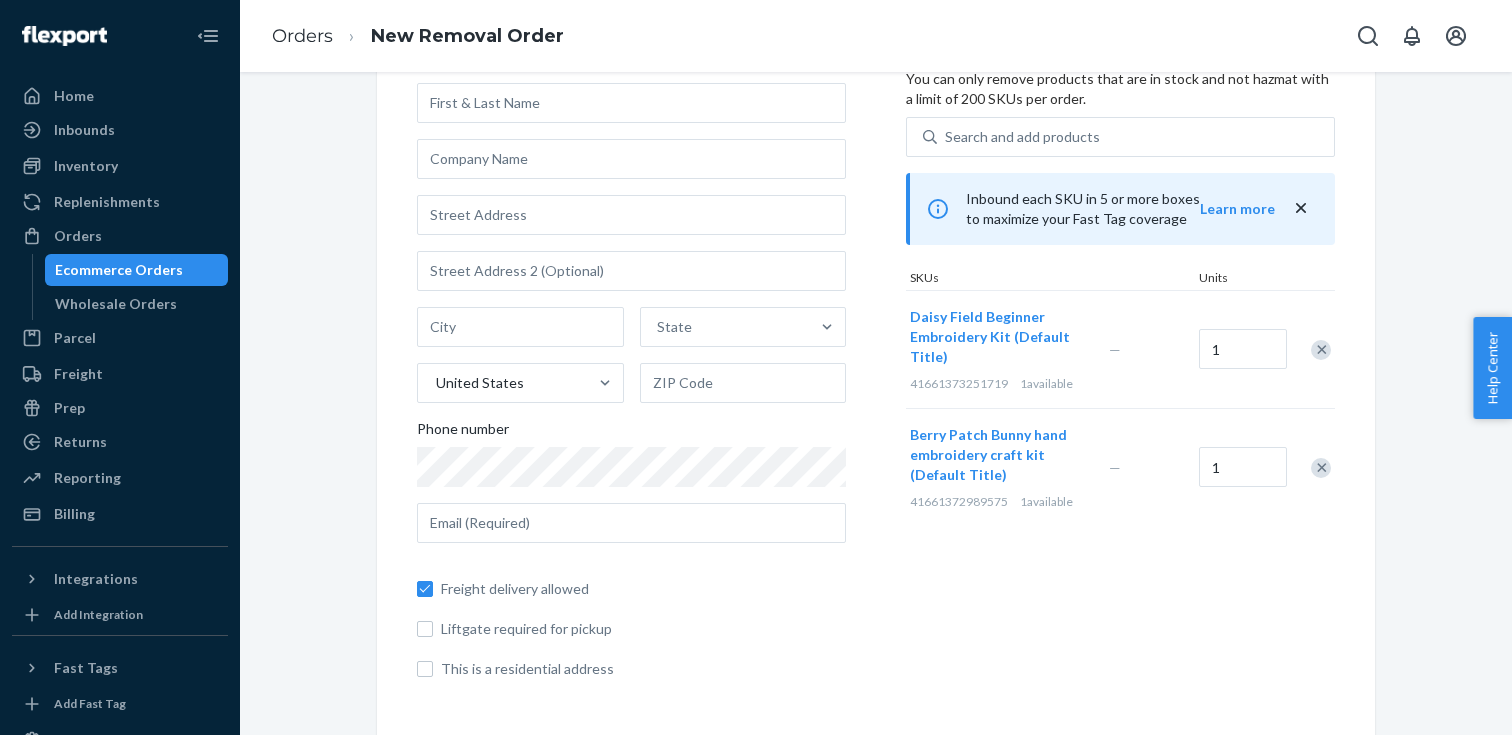 click on "Freight delivery allowed" at bounding box center (643, 589) 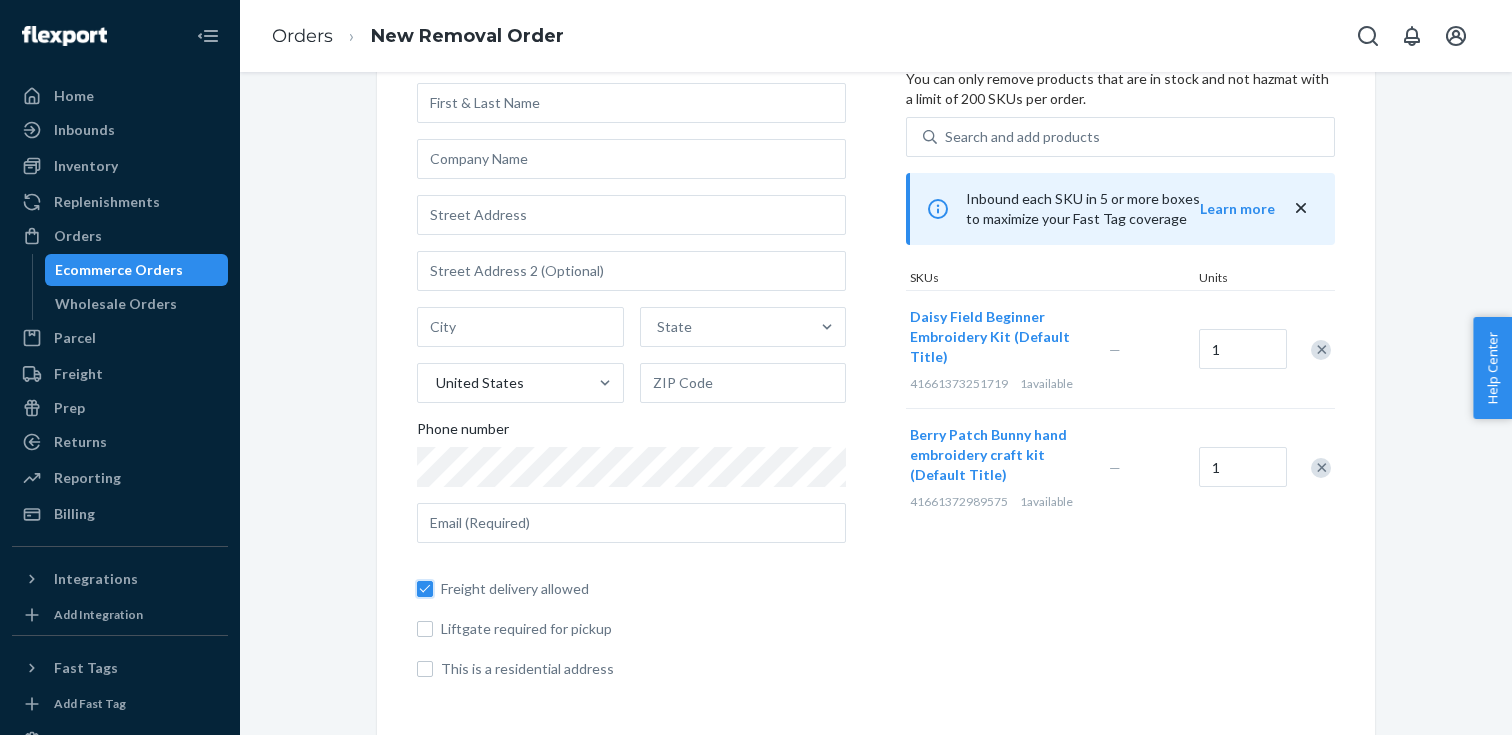 click on "Freight delivery allowed" at bounding box center [425, 589] 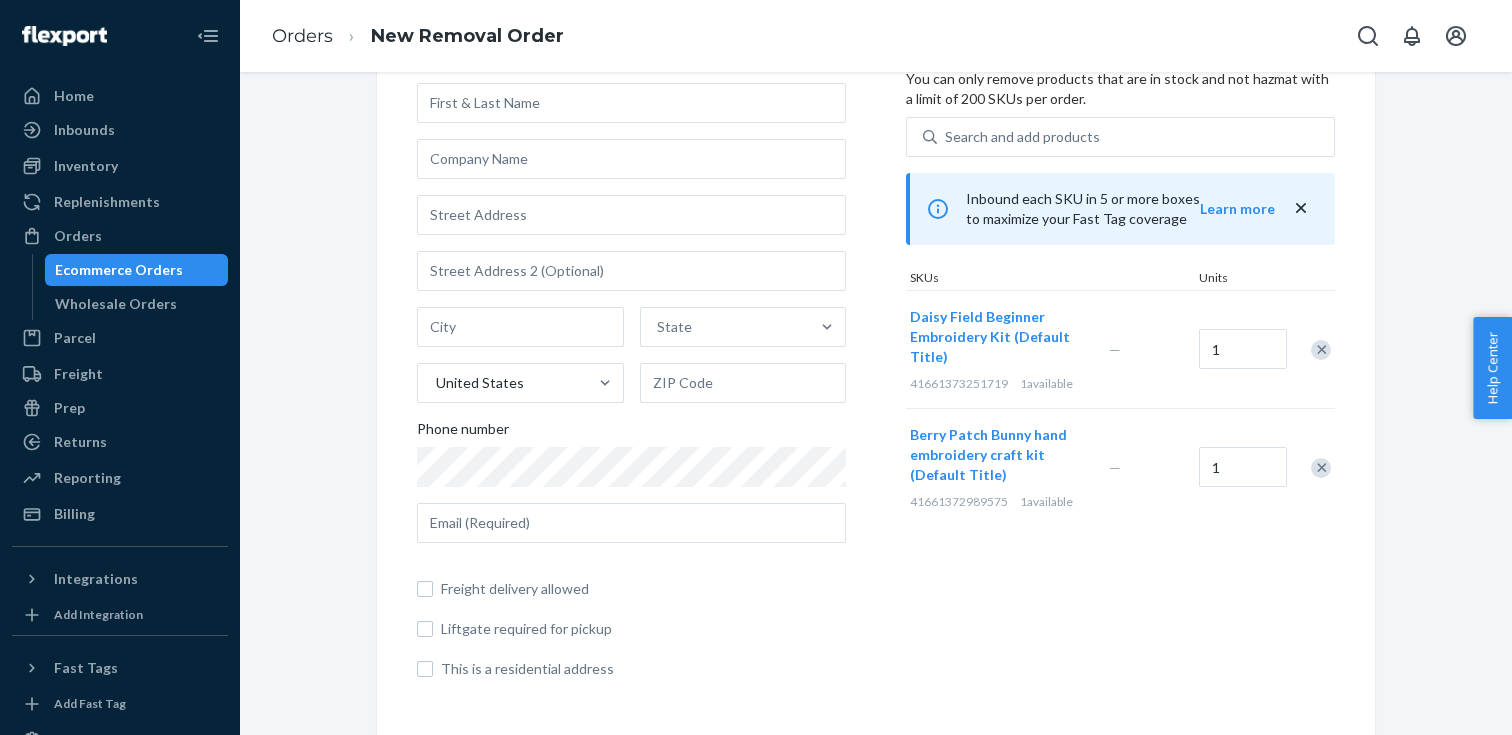 click on "Freight delivery allowed" at bounding box center (631, 589) 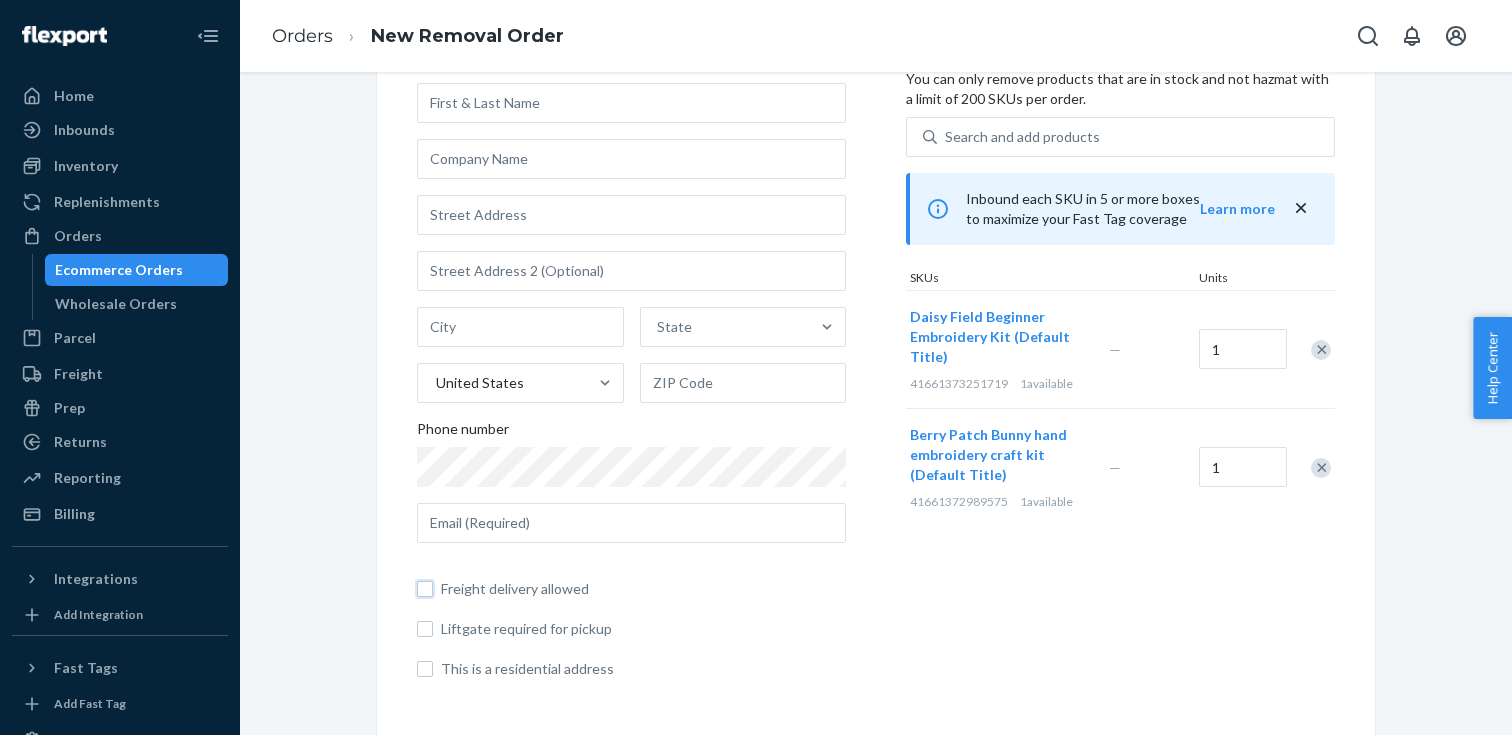 click on "Freight delivery allowed" at bounding box center [425, 589] 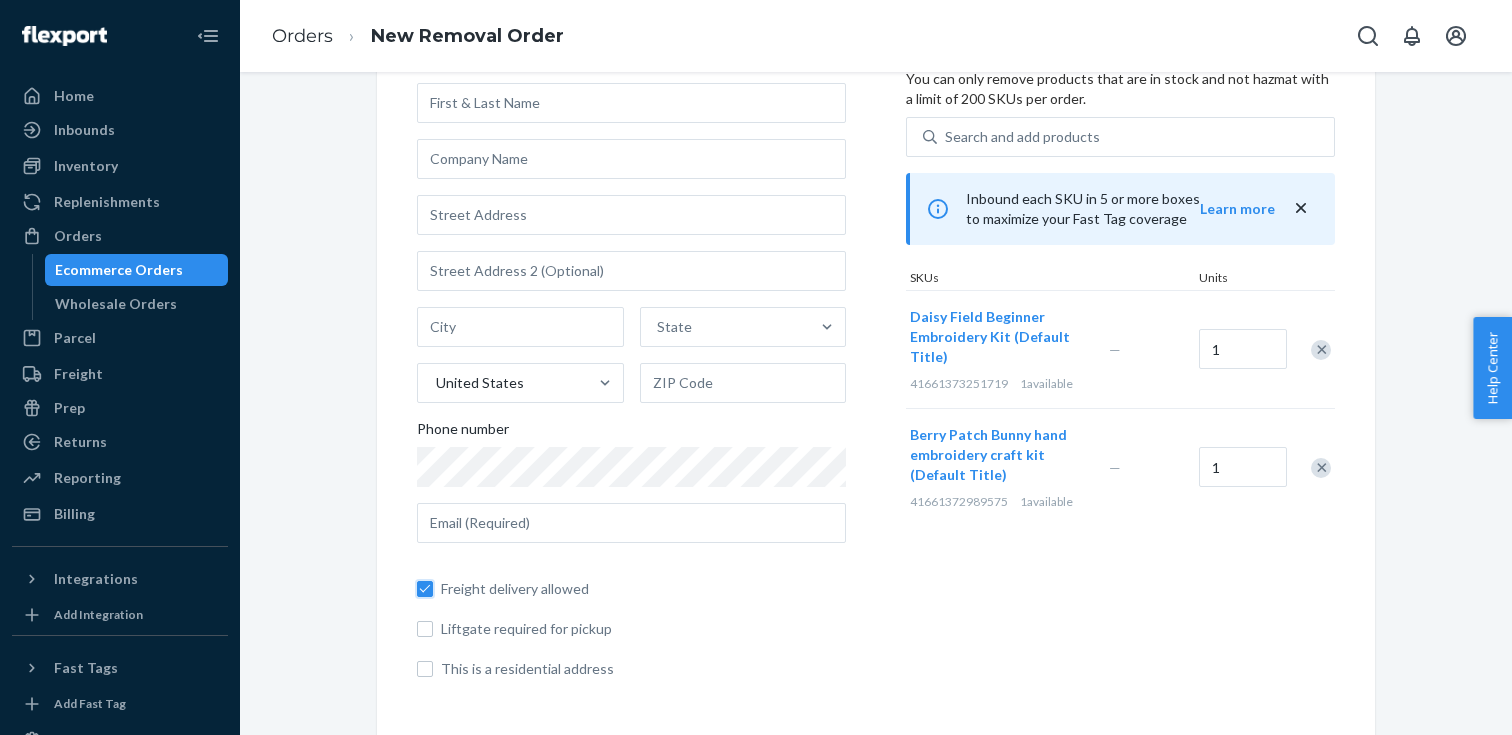 checkbox on "true" 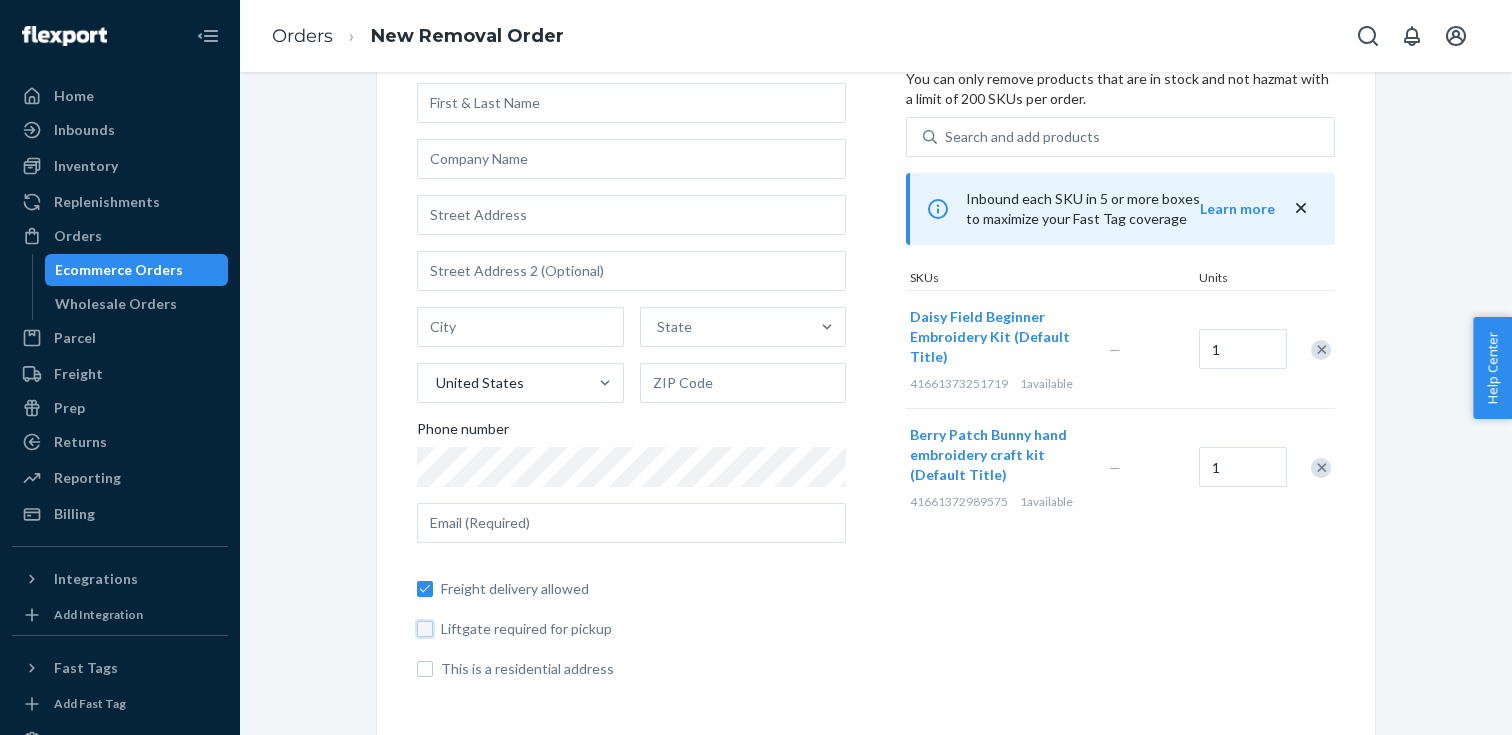 click on "Liftgate required for pickup" at bounding box center (425, 629) 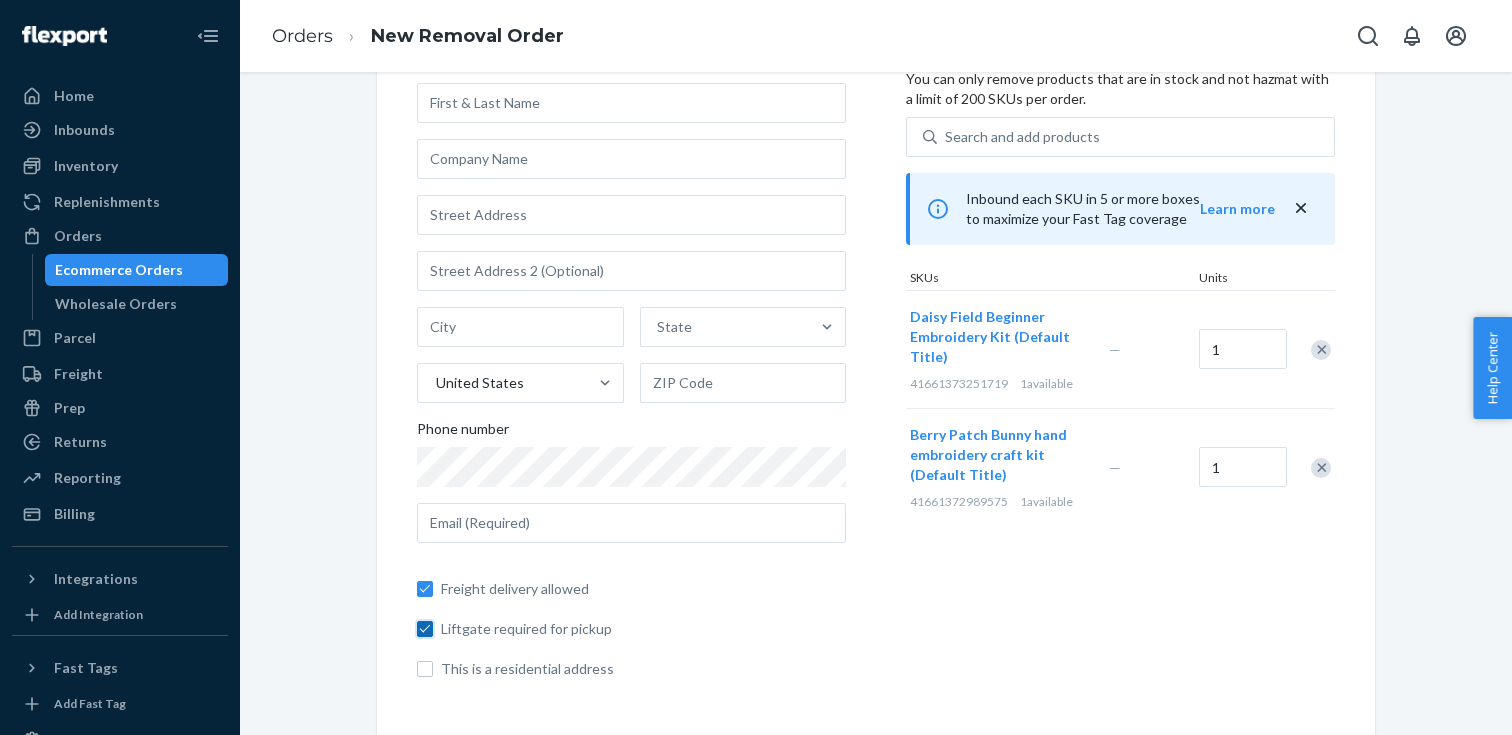 click on "Liftgate required for pickup" at bounding box center [425, 629] 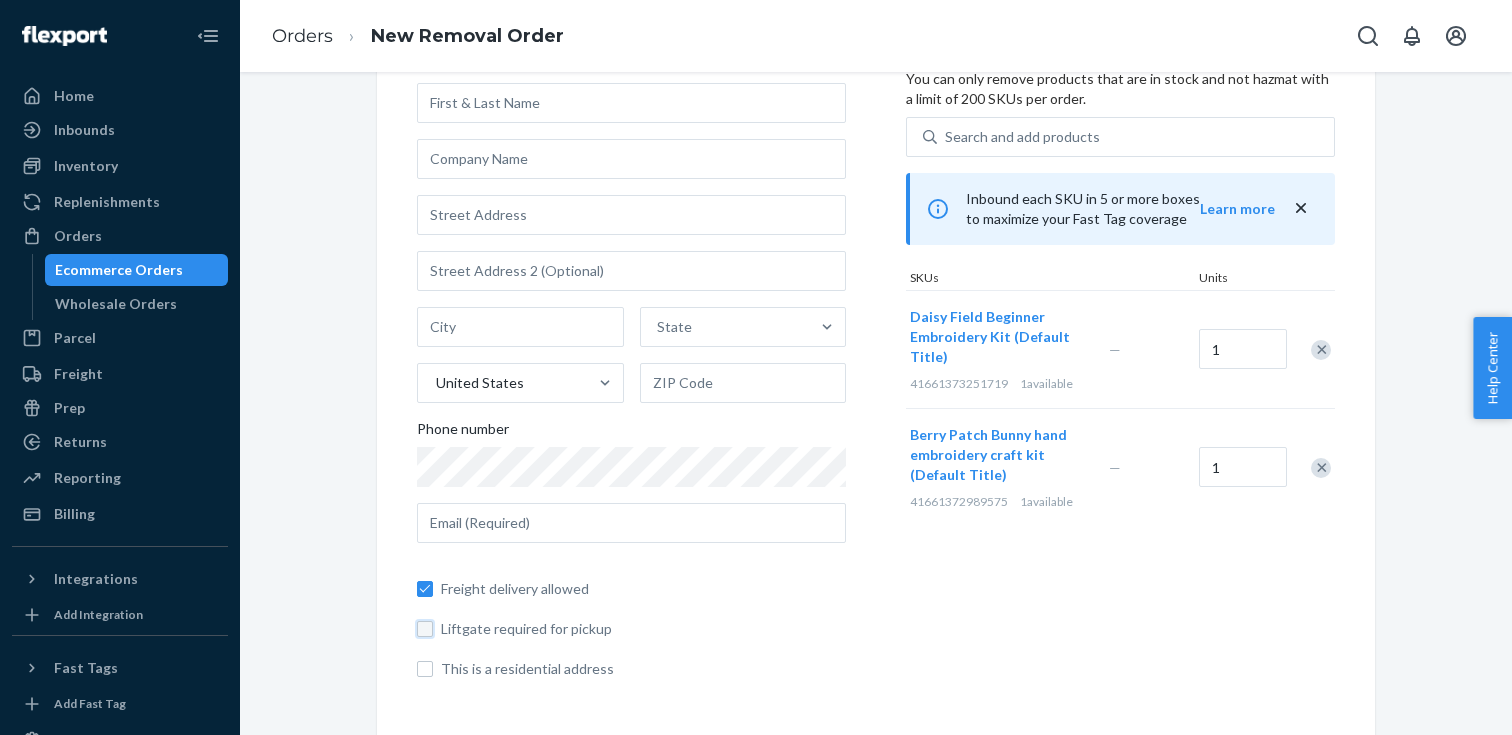 checkbox on "false" 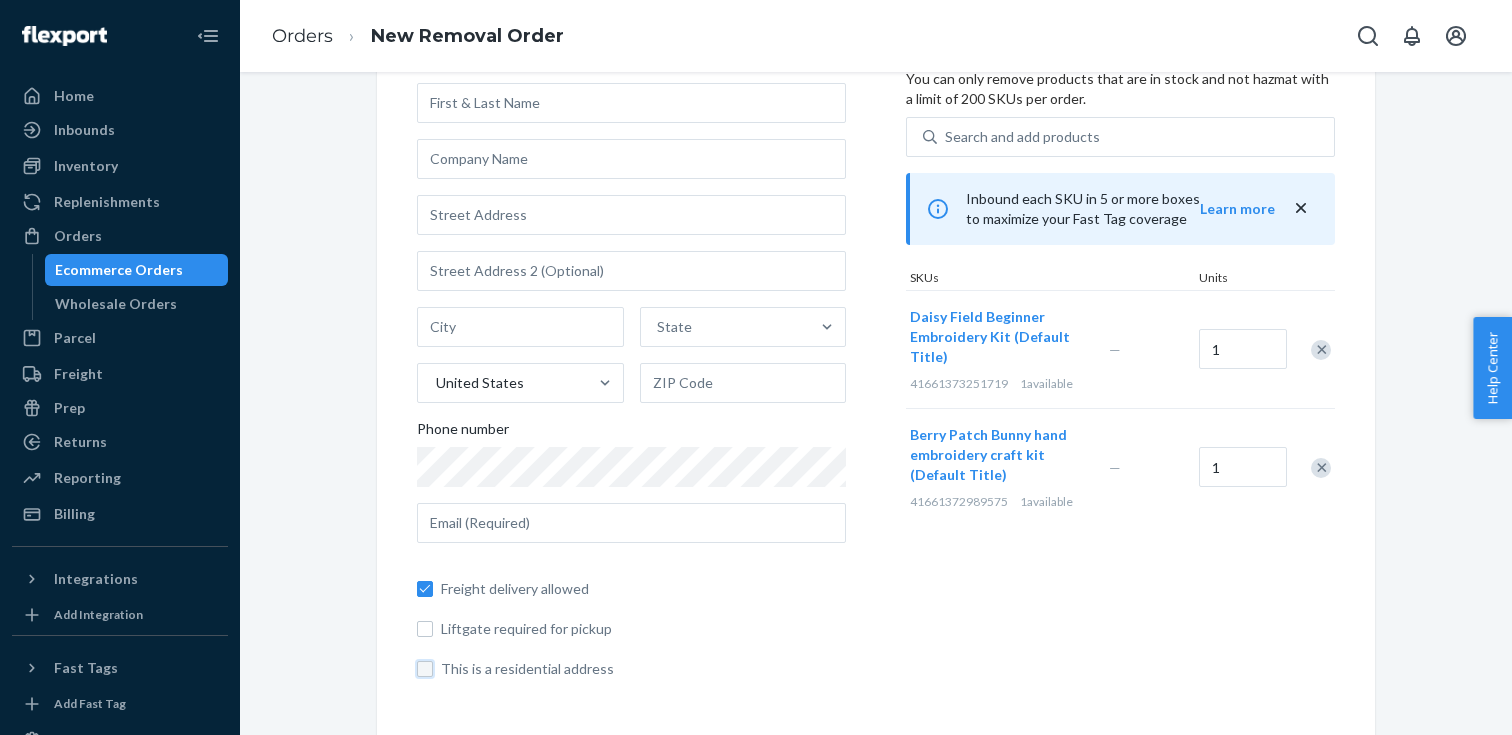 click on "This is a residential address" at bounding box center (425, 669) 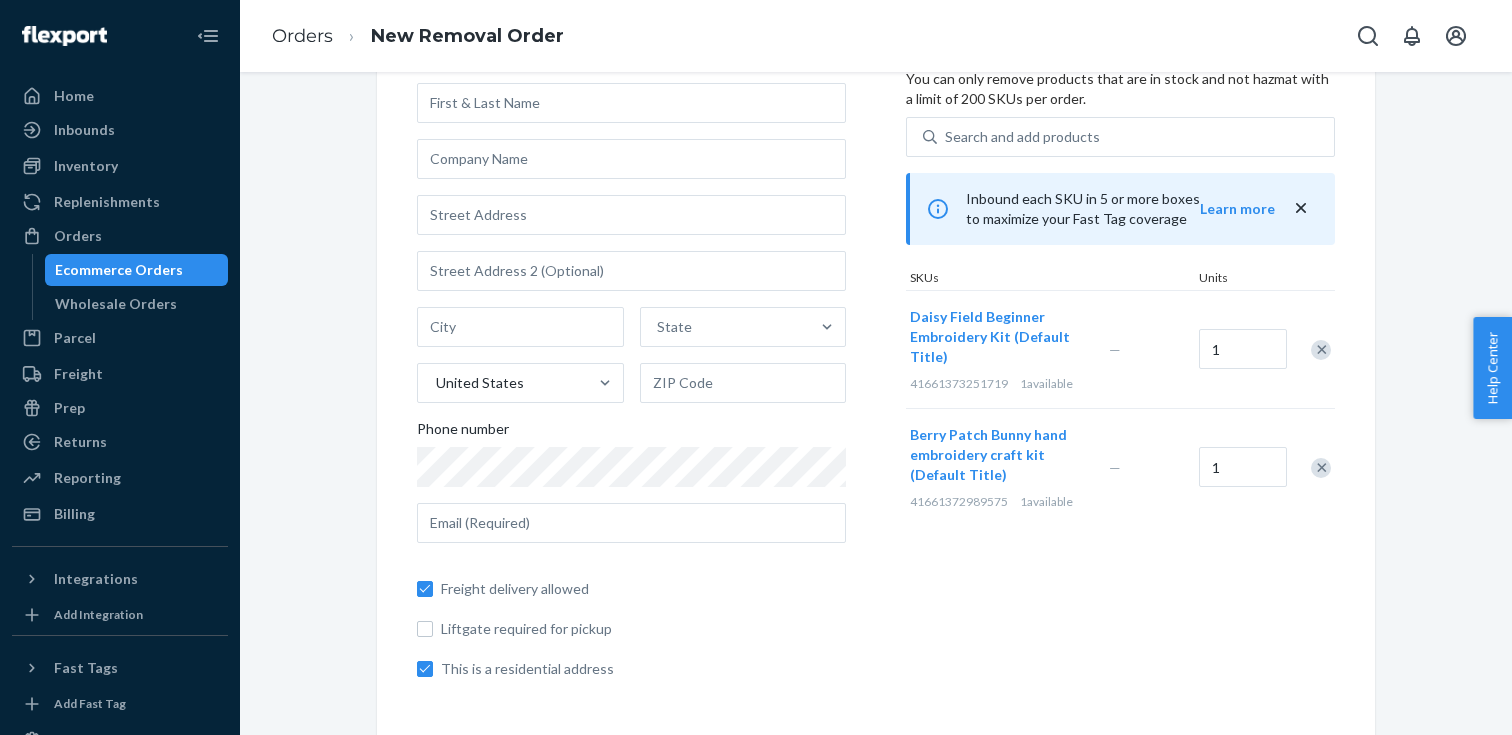 click on "Where to? Please input a valid US shipping address here. State United States Phone number Freight delivery allowed Liftgate required for pickup This is a residential address Products Search and select the products you want to remove.  You can only remove products that are in stock and not hazmat with a limit of 200 SKUs per order.  Search and add products Inbound each SKU in 5 or more boxes to maximize your Fast Tag coverage Learn more SKUs Units Daisy Field Beginner Embroidery Kit (Default Title) 41661373251719 1  available — 1 Berry Patch Bunny hand embroidery craft kit (Default Title) 41661372989575 1  available — 1" at bounding box center [876, 358] 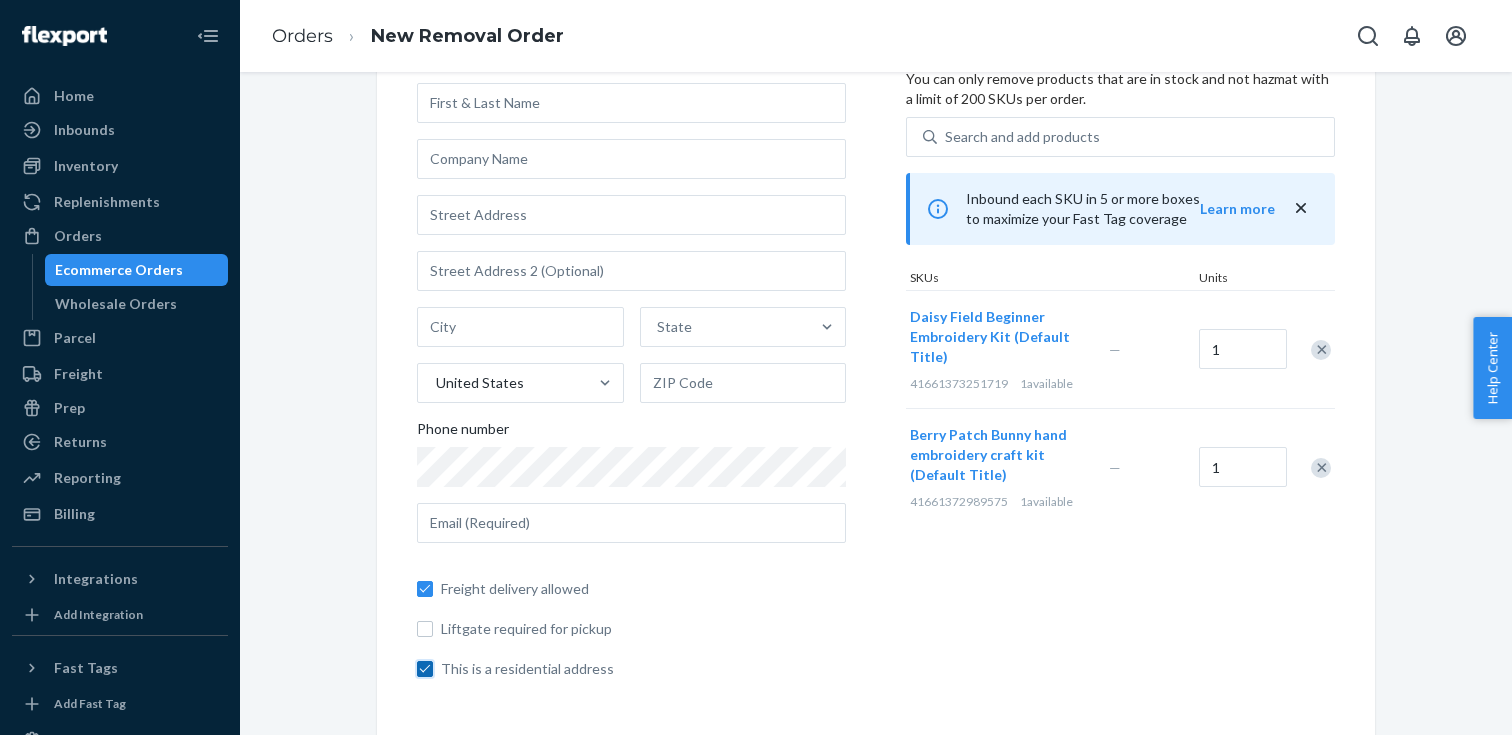 click on "This is a residential address" at bounding box center (425, 669) 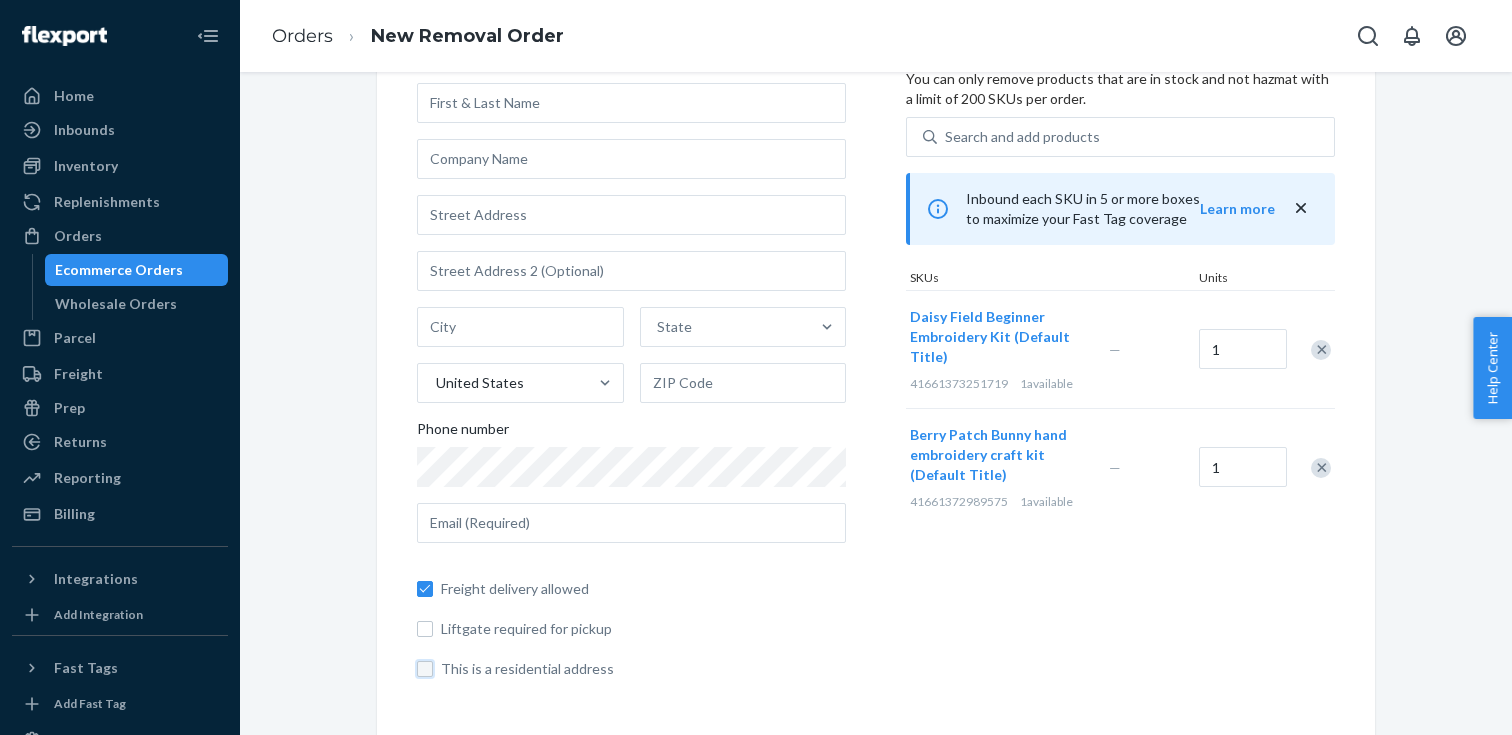 checkbox on "false" 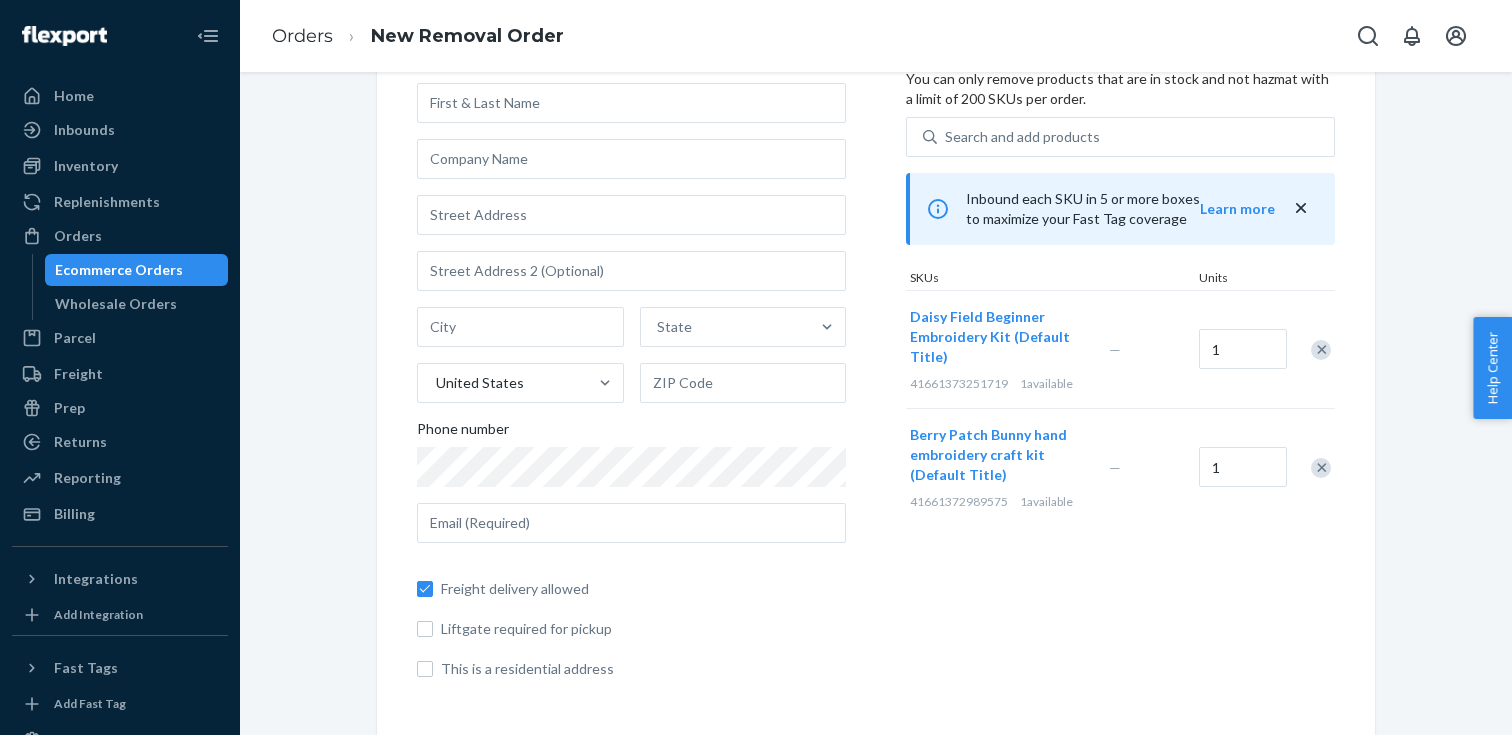 click on "Where to? Please input a valid US shipping address here. State United States Phone number Freight delivery allowed Liftgate required for pickup This is a residential address Products Search and select the products you want to remove.  You can only remove products that are in stock and not hazmat with a limit of 200 SKUs per order.  Search and add products Inbound each SKU in 5 or more boxes to maximize your Fast Tag coverage Learn more SKUs Units Daisy Field Beginner Embroidery Kit (Default Title) 41661373251719 1  available — 1 Berry Patch Bunny hand embroidery craft kit (Default Title) 41661372989575 1  available — 1" at bounding box center [876, 358] 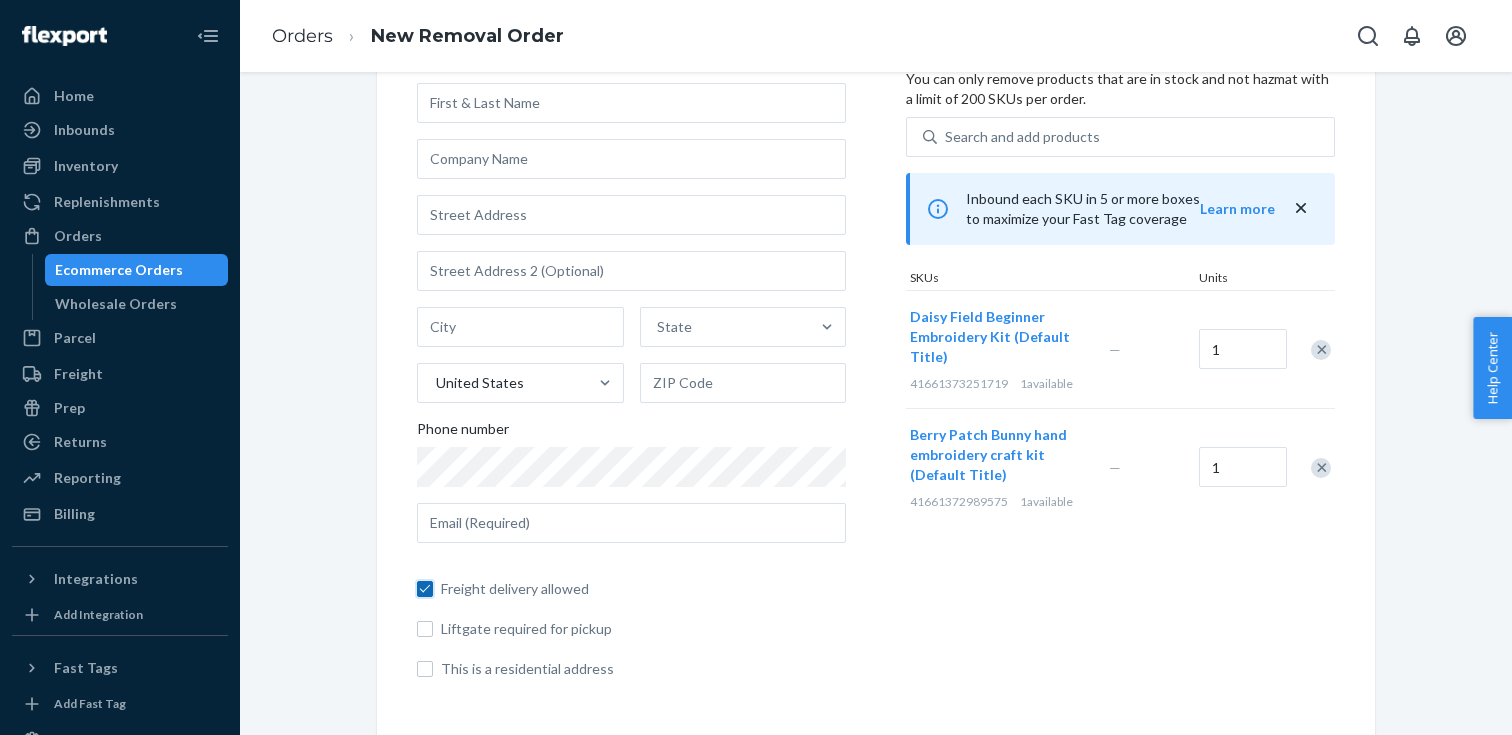 click on "Freight delivery allowed" at bounding box center (425, 589) 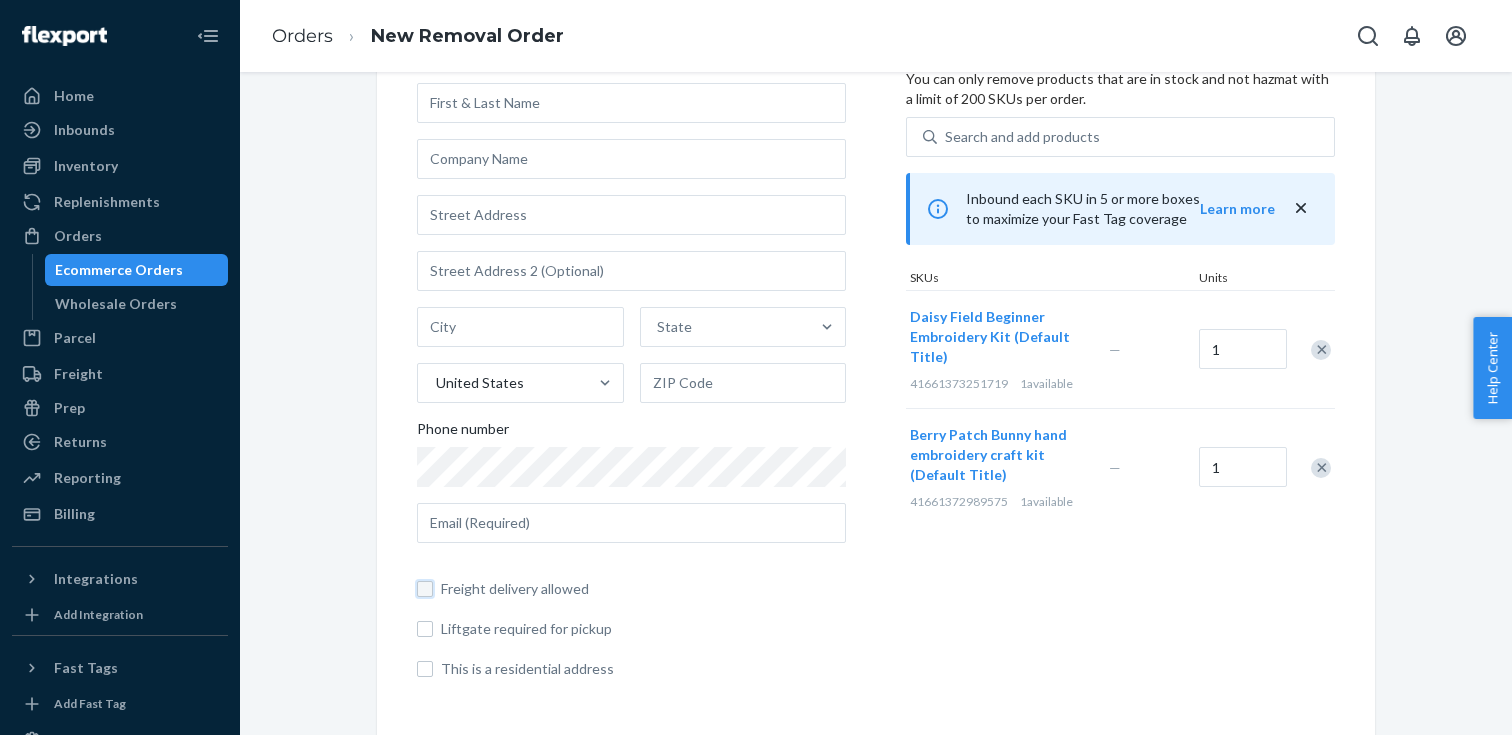 checkbox on "false" 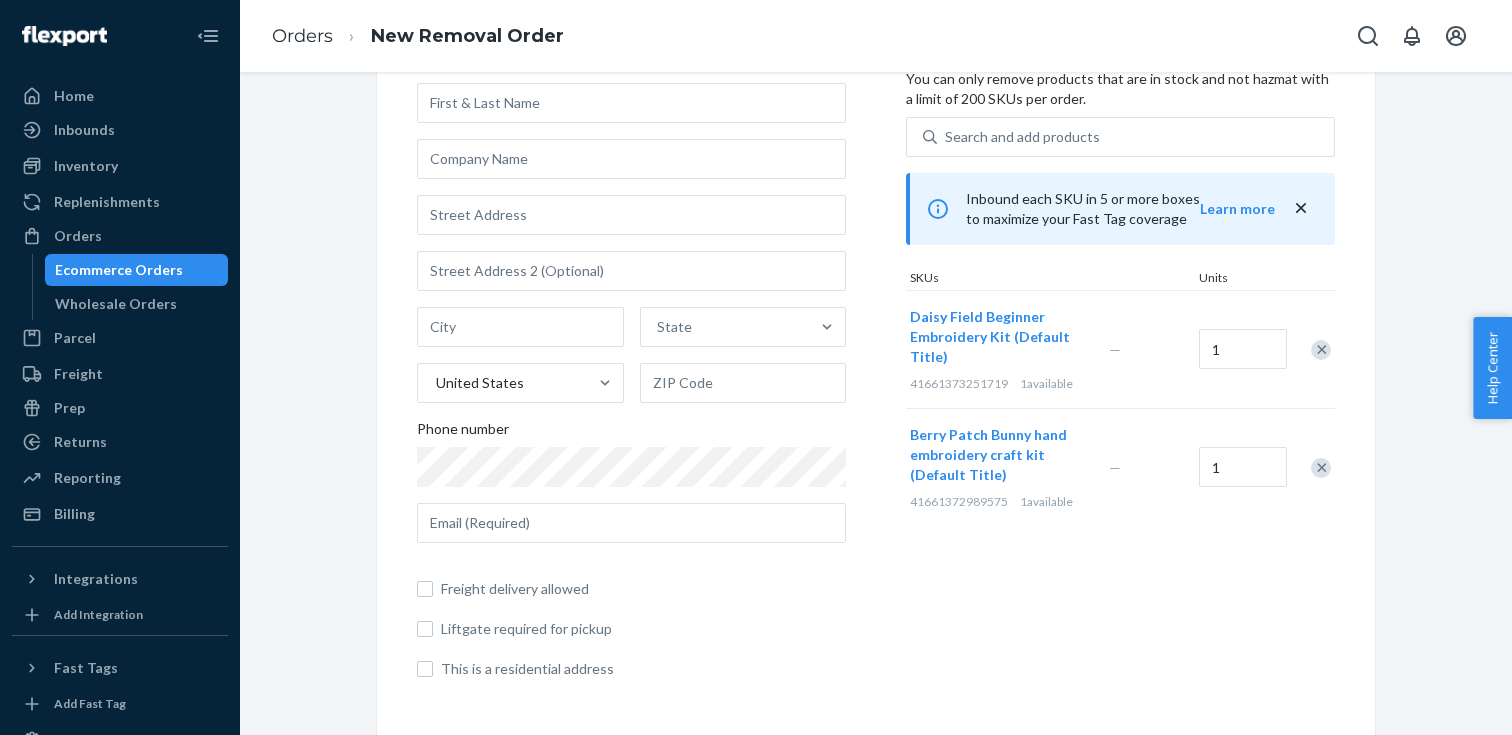 click on "Where to? Please input a valid US shipping address here. State United States Phone number Freight delivery allowed Liftgate required for pickup This is a residential address Products Search and select the products you want to remove.  You can only remove products that are in stock and not hazmat with a limit of 200 SKUs per order.  Search and add products Inbound each SKU in 5 or more boxes to maximize your Fast Tag coverage Learn more SKUs Units Daisy Field Beginner Embroidery Kit (Default Title) 41661373251719 1  available — 1 Berry Patch Bunny hand embroidery craft kit (Default Title) 41661372989575 1  available — 1" at bounding box center (876, 358) 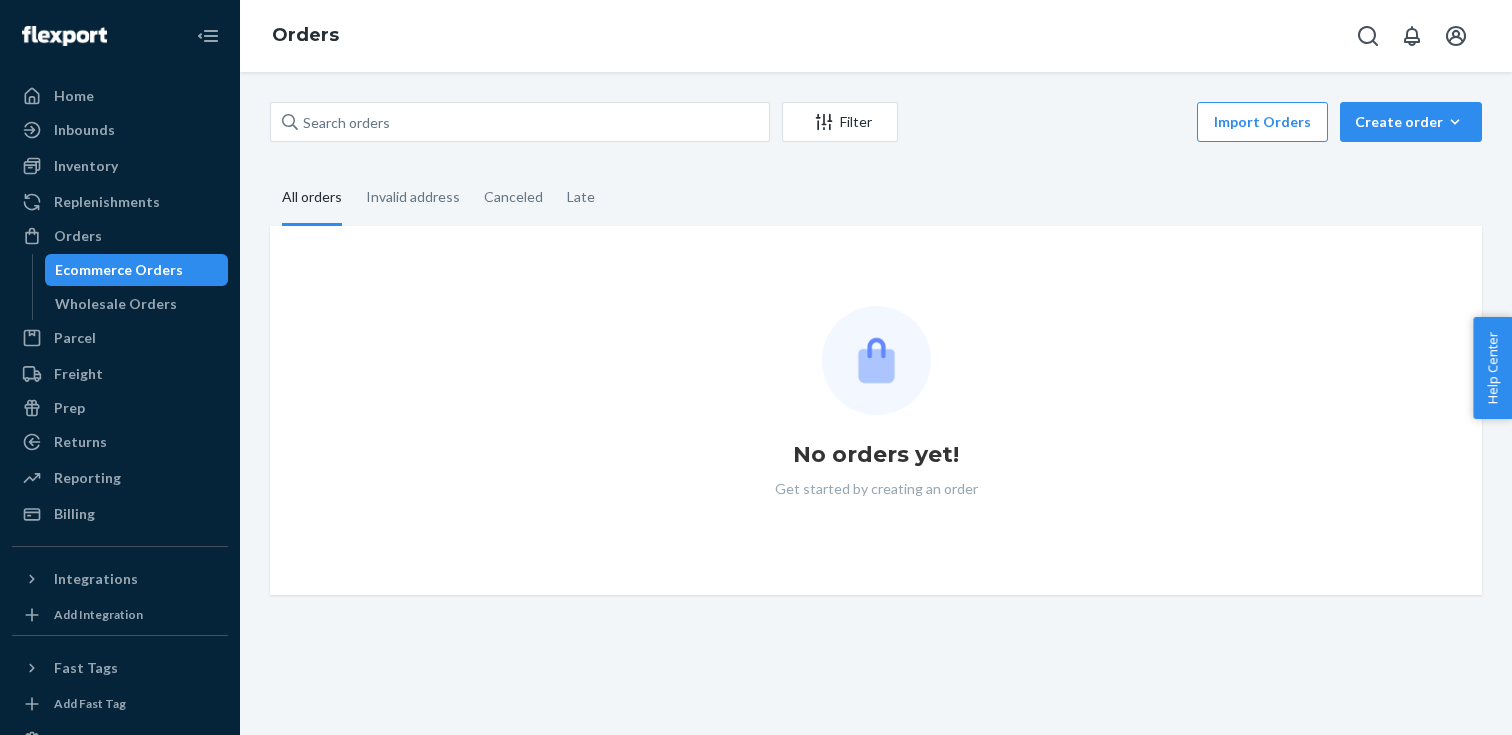 scroll, scrollTop: 0, scrollLeft: 0, axis: both 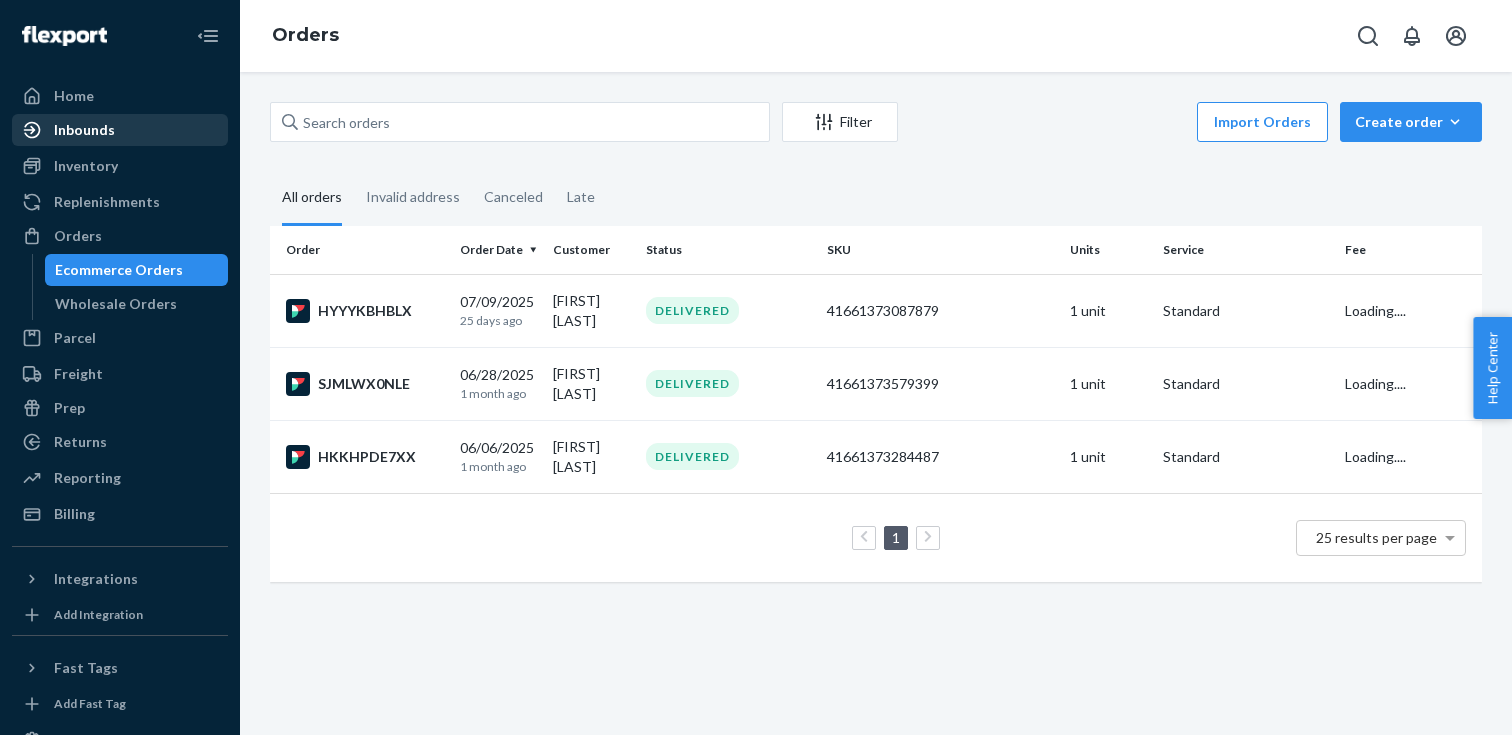 click on "Inbounds" at bounding box center [120, 130] 